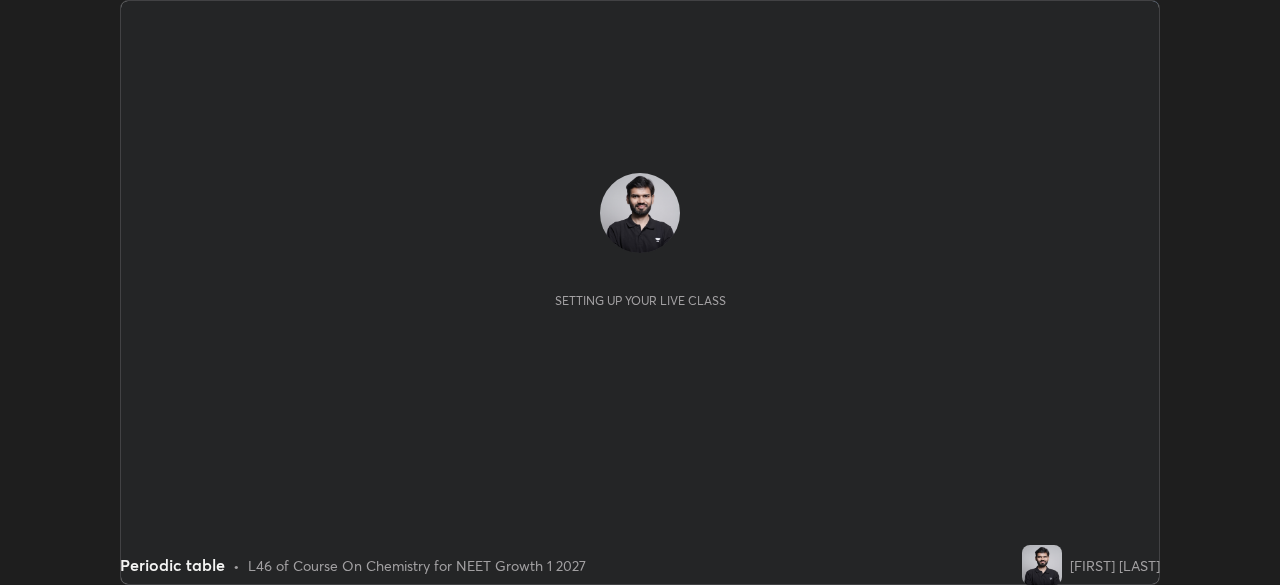 scroll, scrollTop: 0, scrollLeft: 0, axis: both 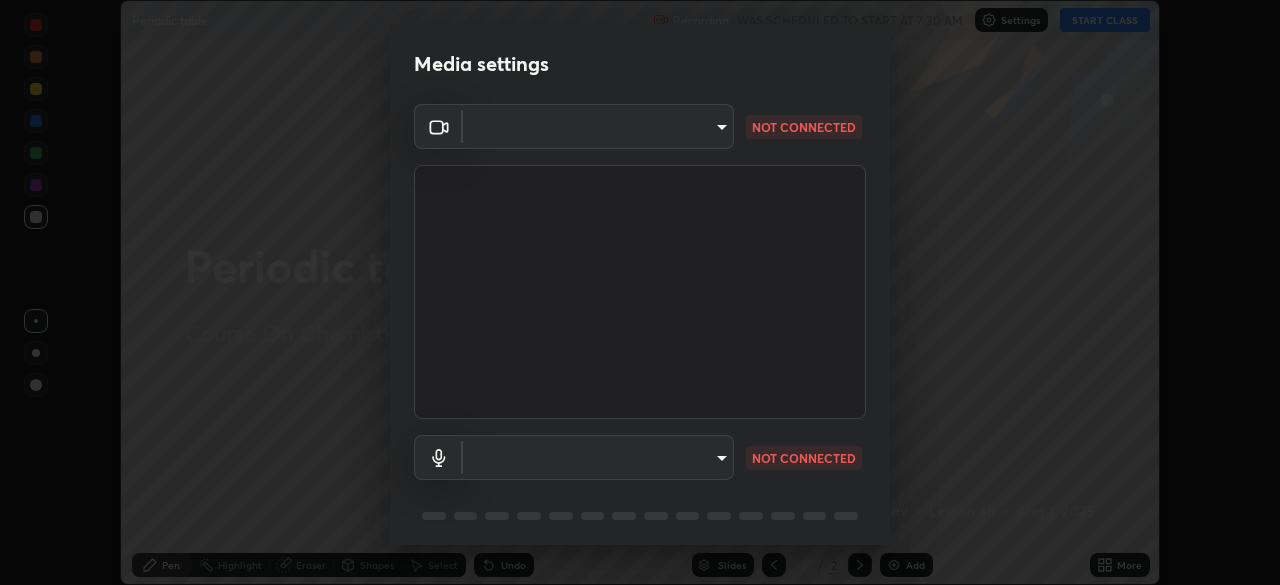 type on "[HASH]" 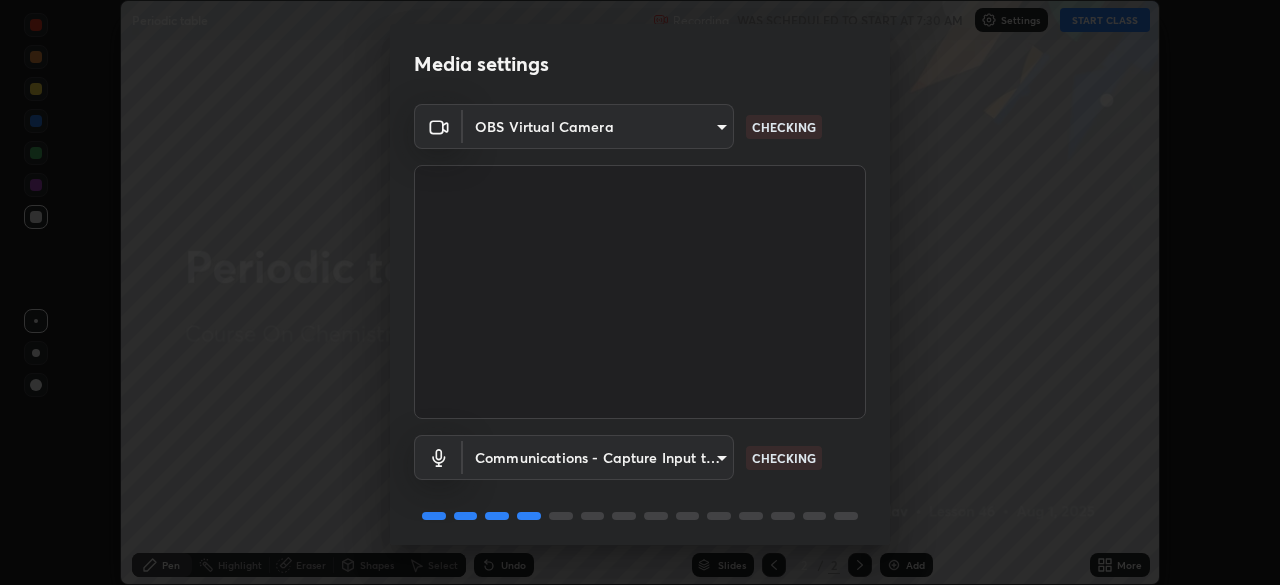 scroll, scrollTop: 71, scrollLeft: 0, axis: vertical 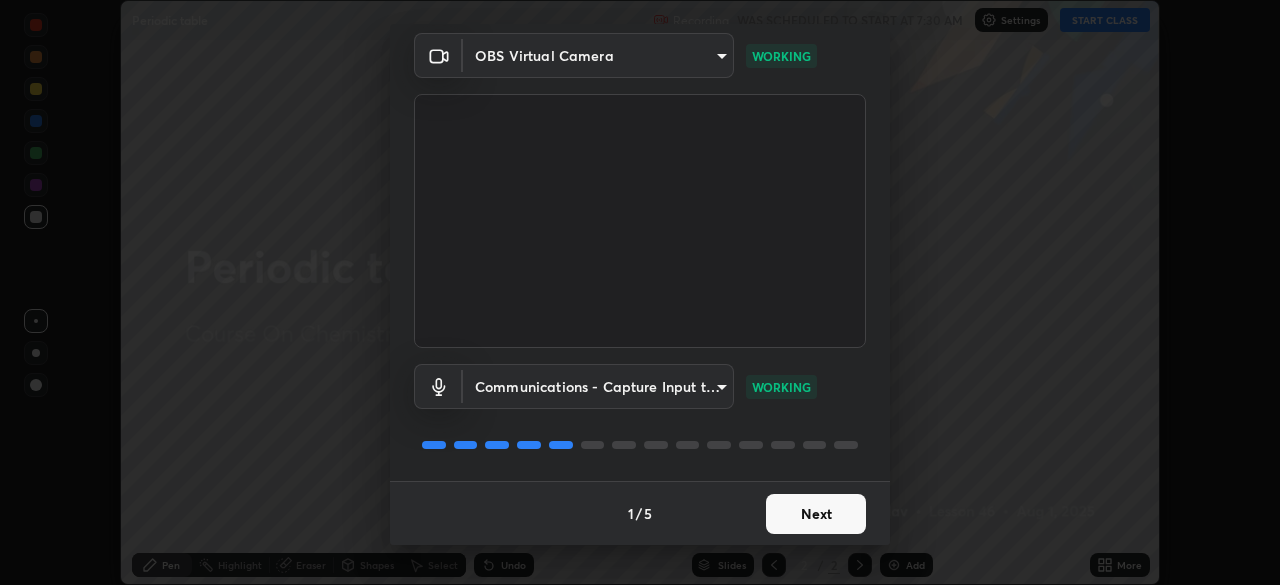 click on "Next" at bounding box center (816, 514) 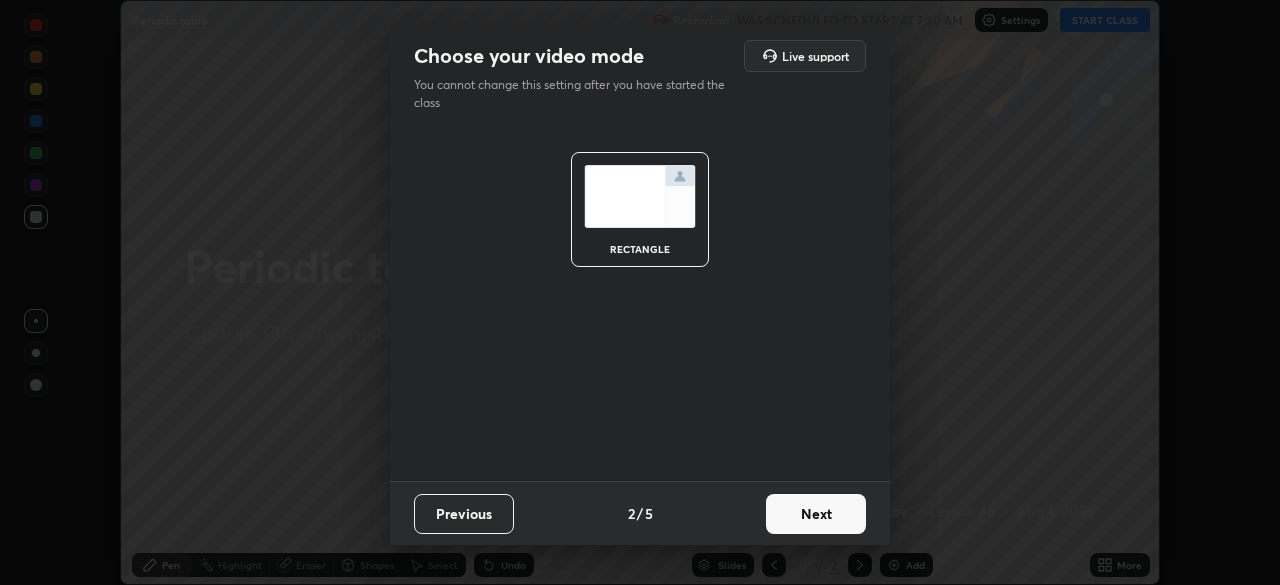 scroll, scrollTop: 0, scrollLeft: 0, axis: both 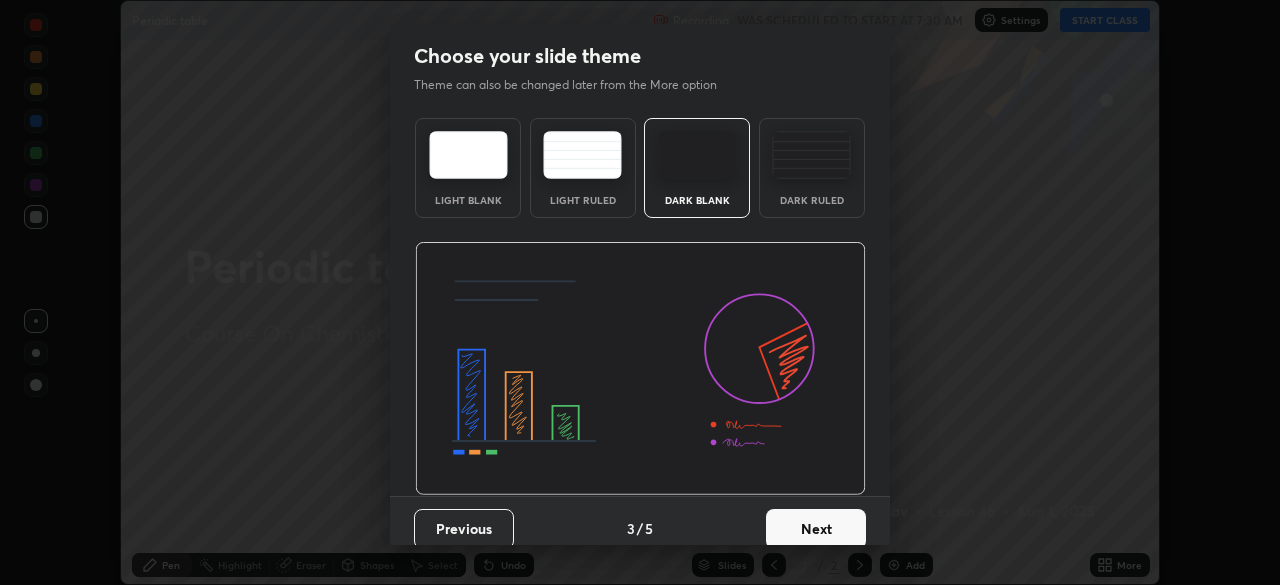 click on "Next" at bounding box center [816, 529] 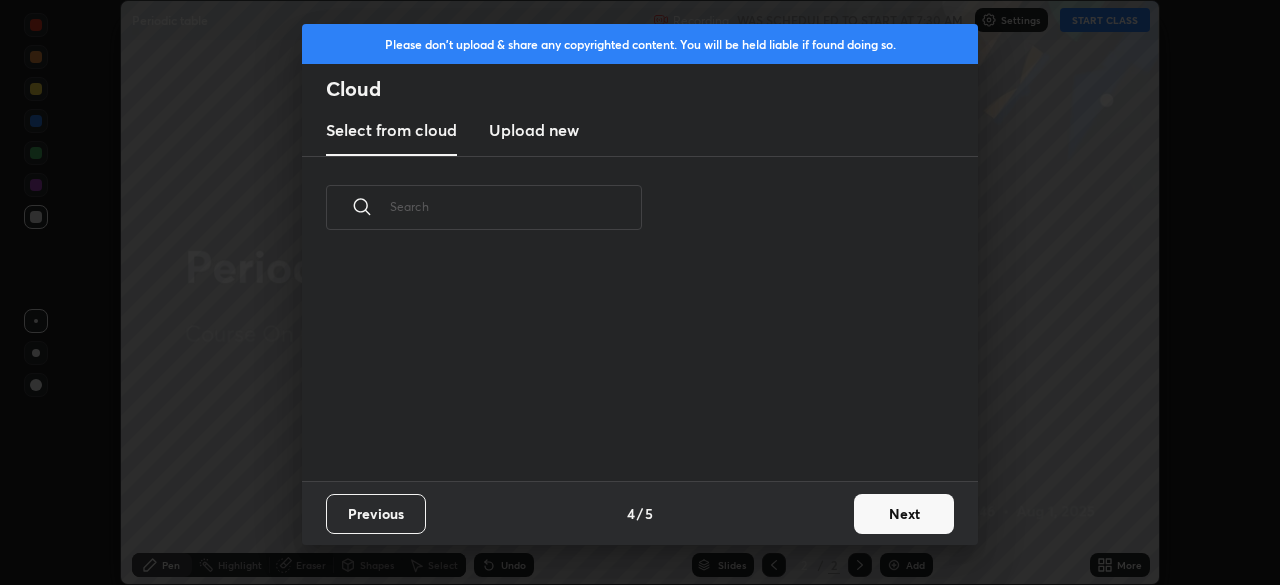 click on "Next" at bounding box center (904, 514) 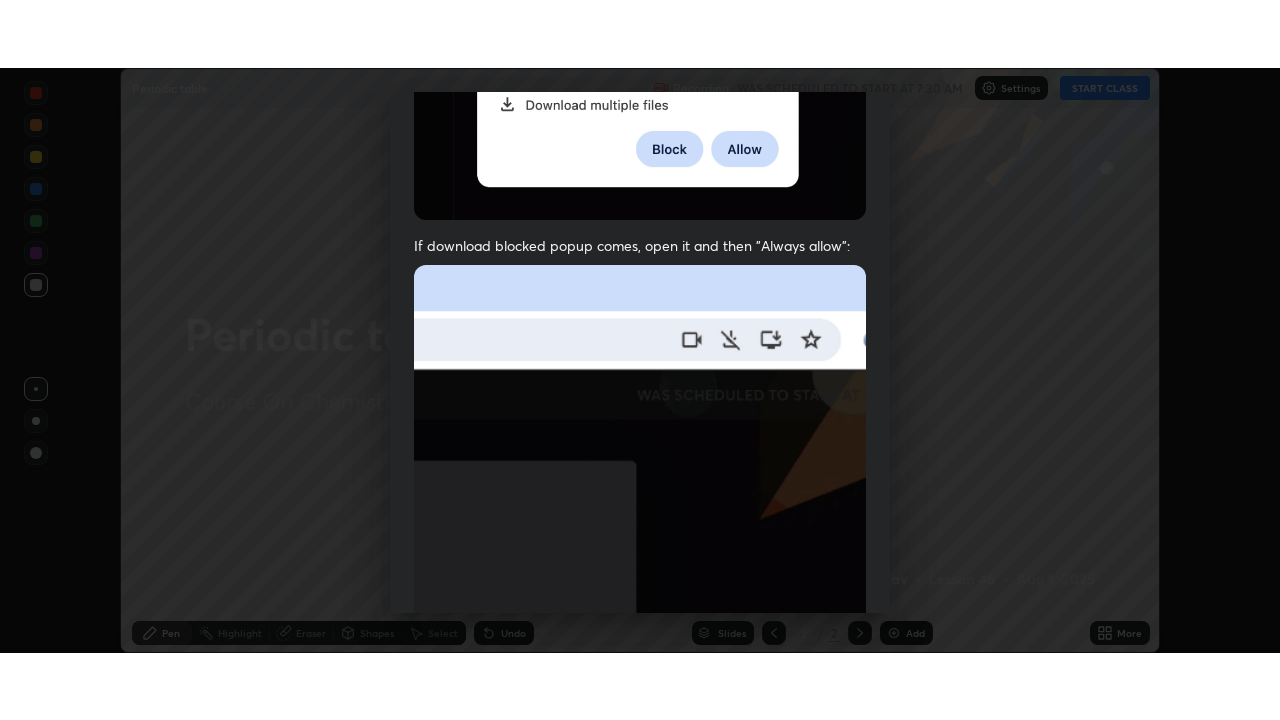 scroll, scrollTop: 479, scrollLeft: 0, axis: vertical 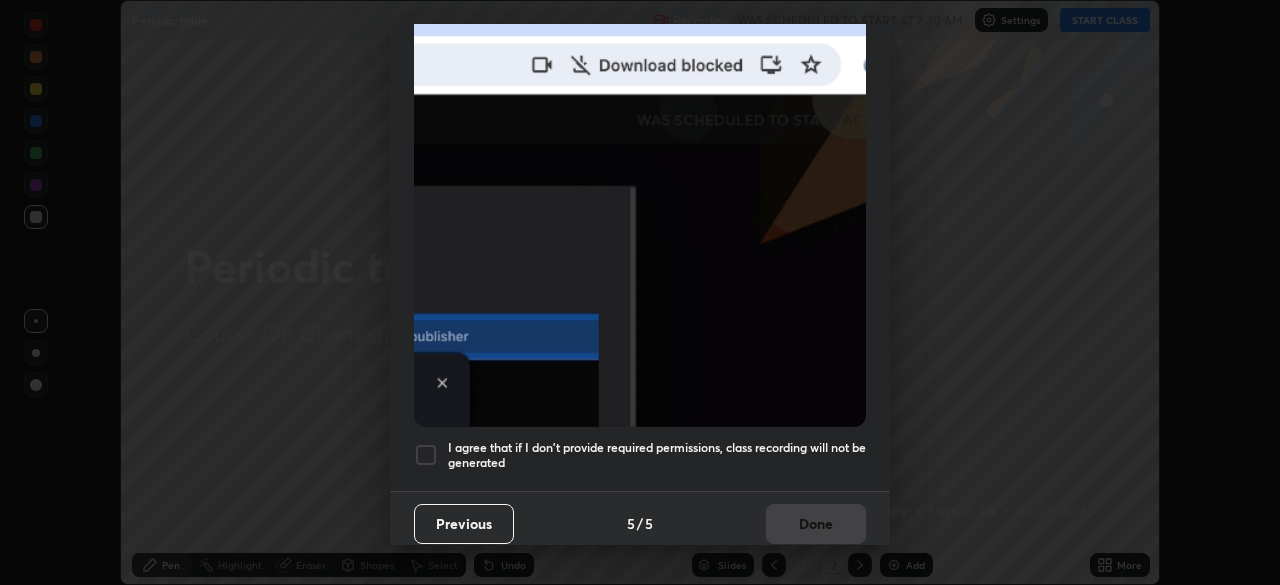 click on "I agree that if I don't provide required permissions, class recording will not be generated" at bounding box center [657, 455] 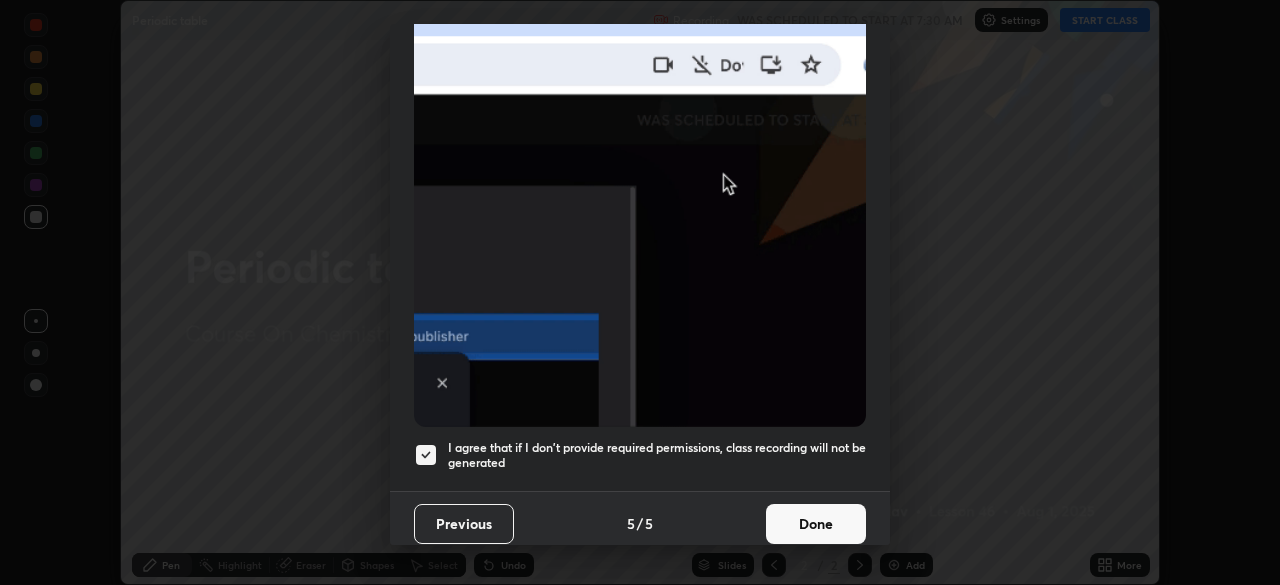 click on "Done" at bounding box center [816, 524] 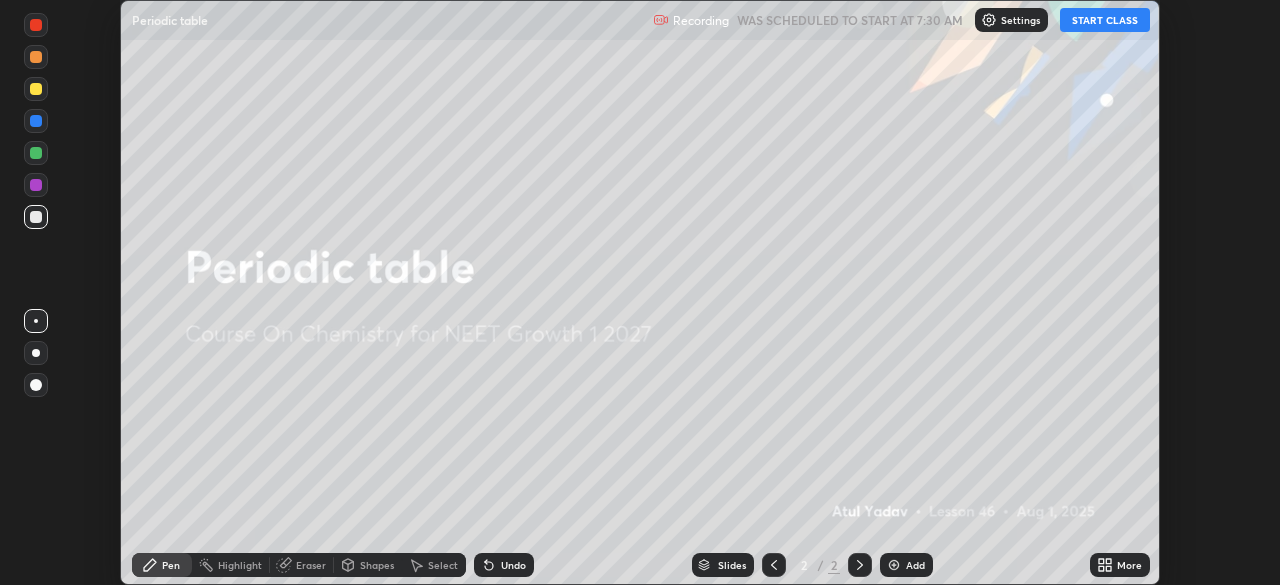 click on "START CLASS" at bounding box center [1105, 20] 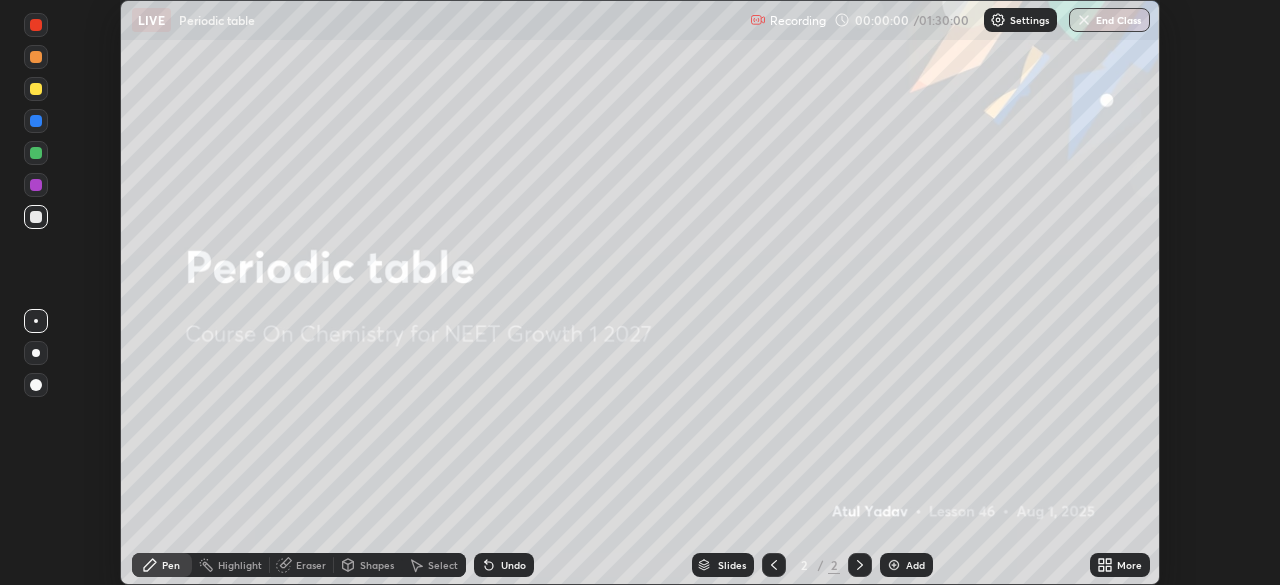 click on "More" at bounding box center (1129, 565) 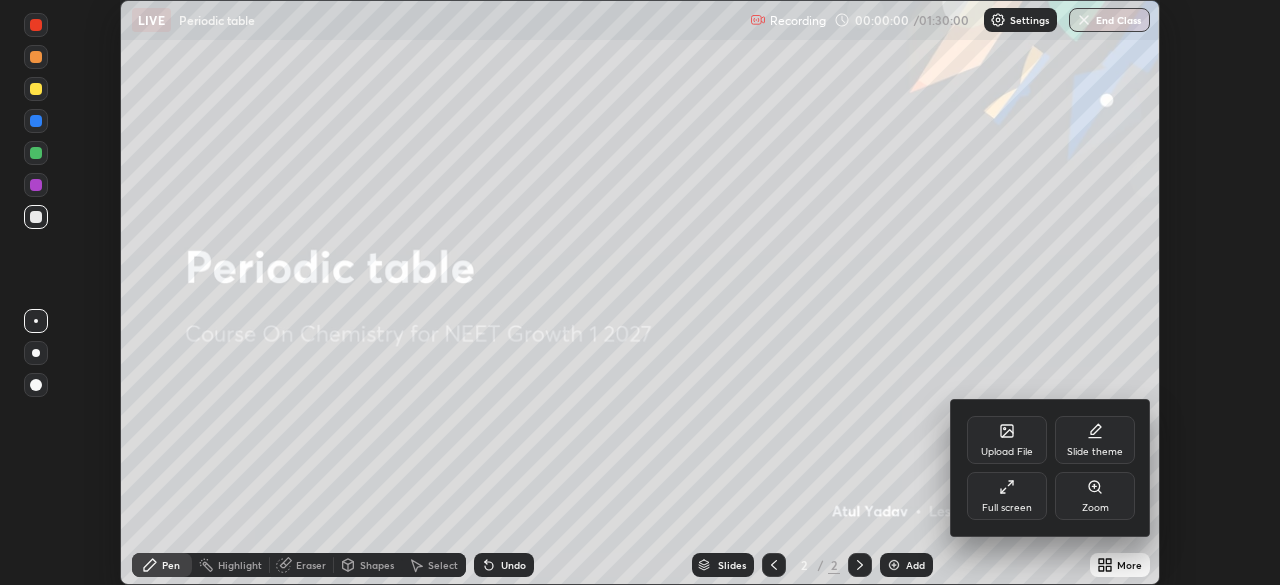 click on "Full screen" at bounding box center [1007, 496] 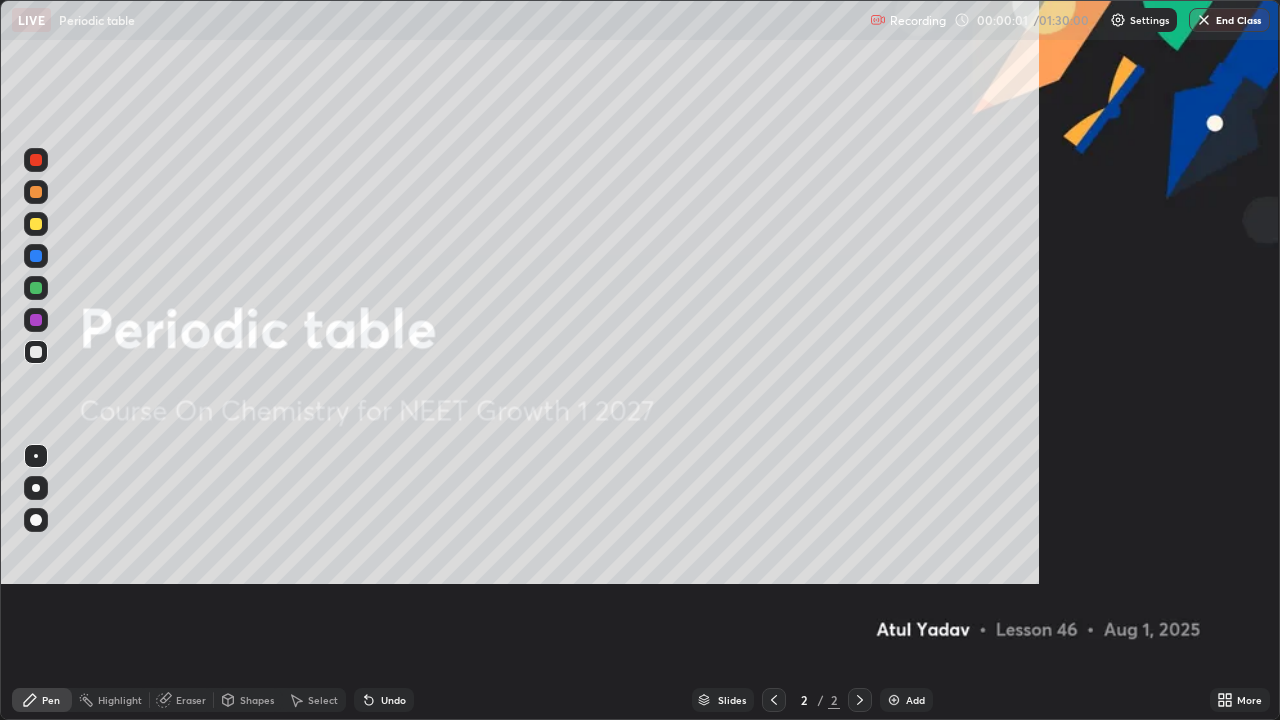 scroll, scrollTop: 99280, scrollLeft: 98720, axis: both 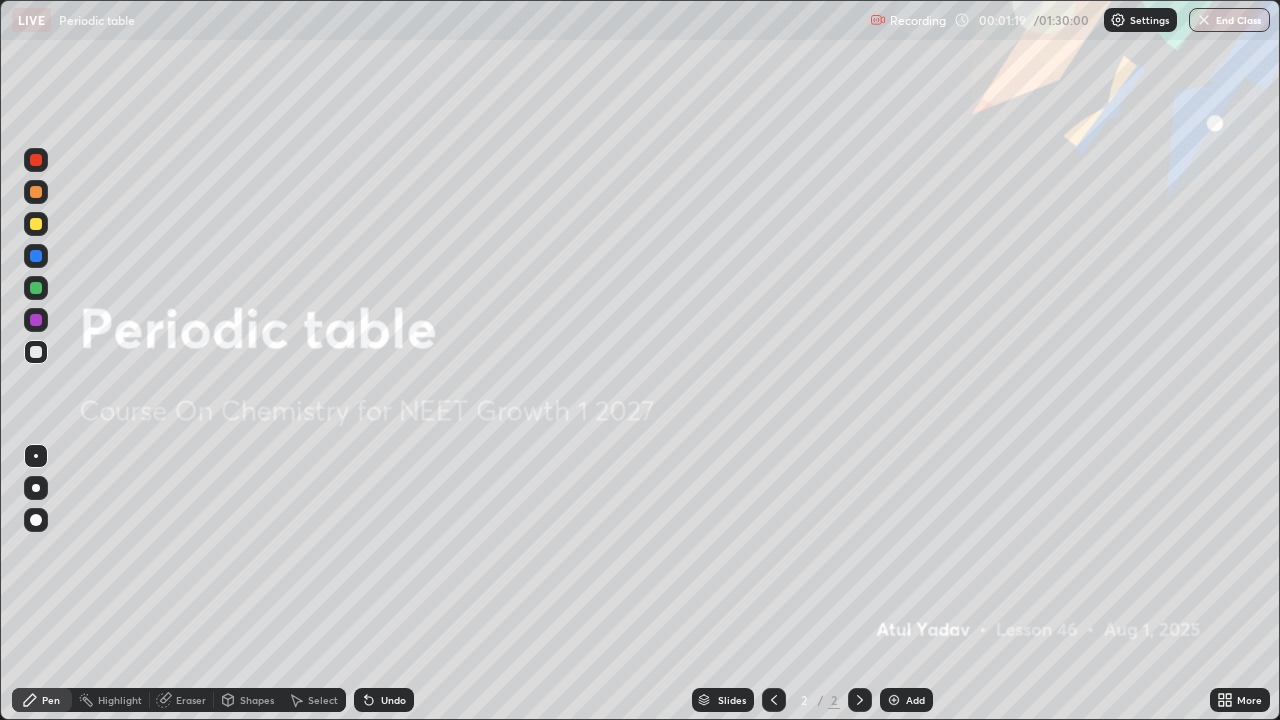 click on "Undo" at bounding box center [393, 700] 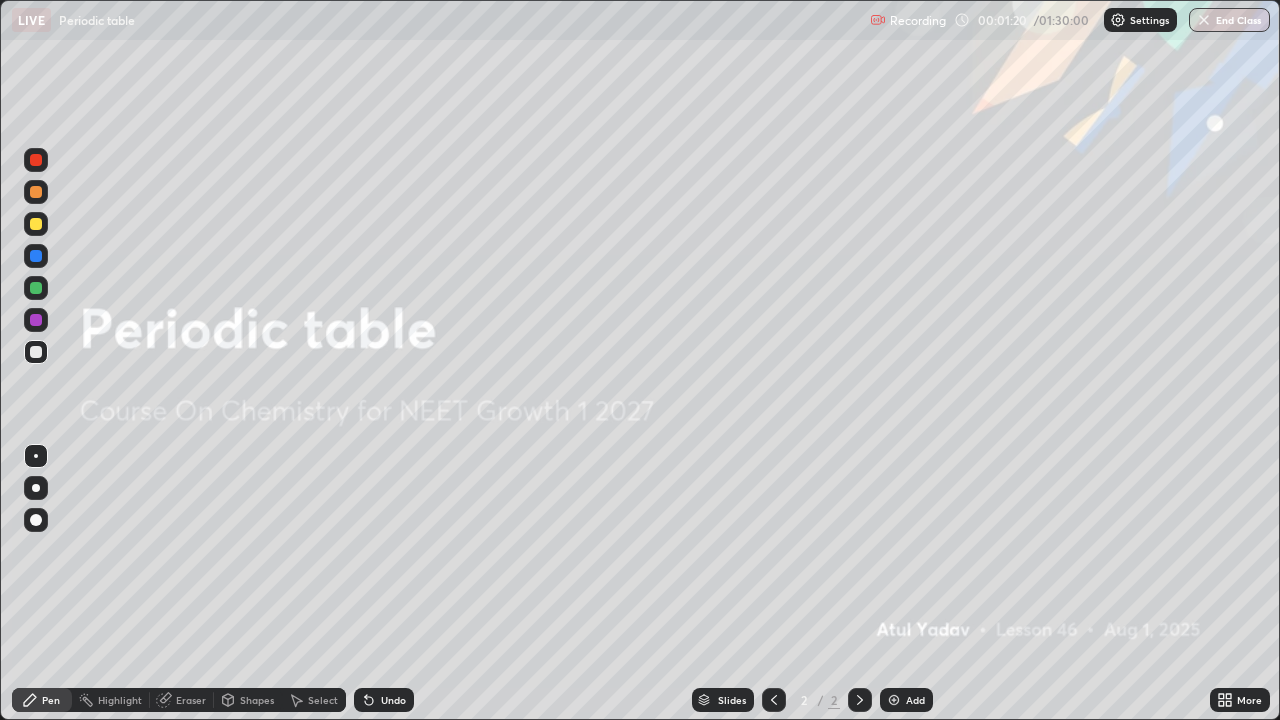 click on "Undo" at bounding box center [393, 700] 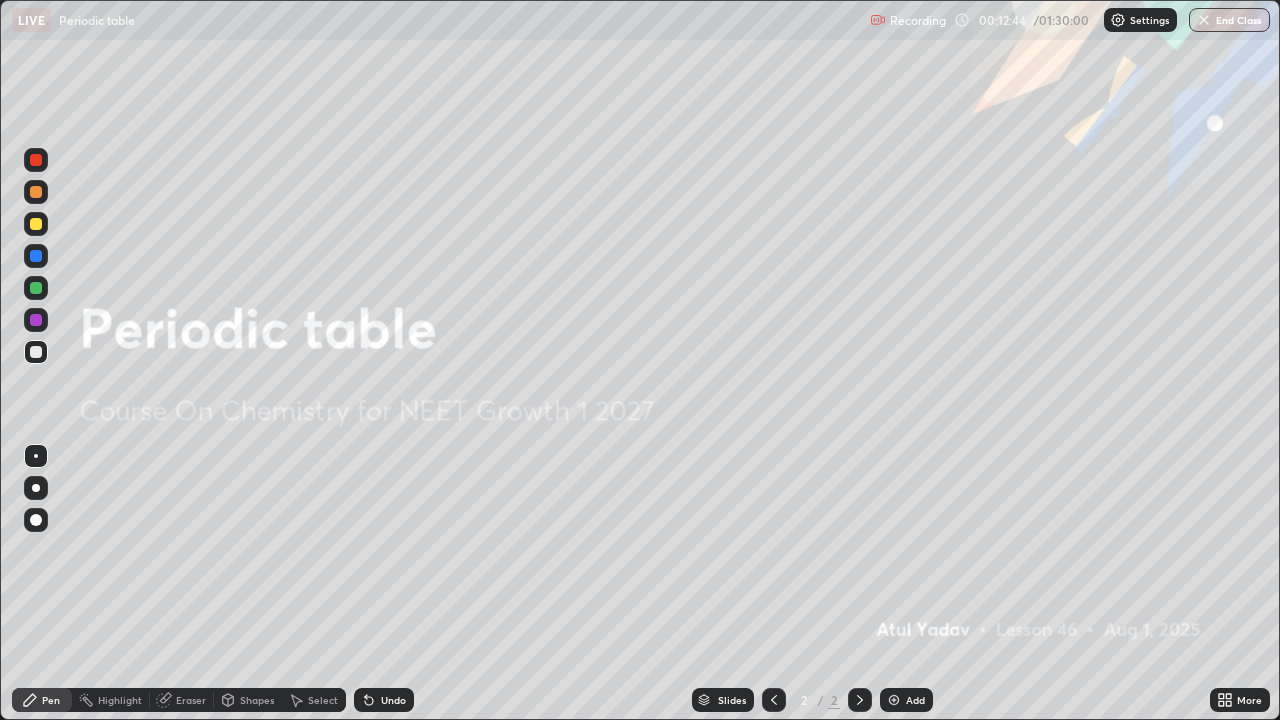 click at bounding box center (894, 700) 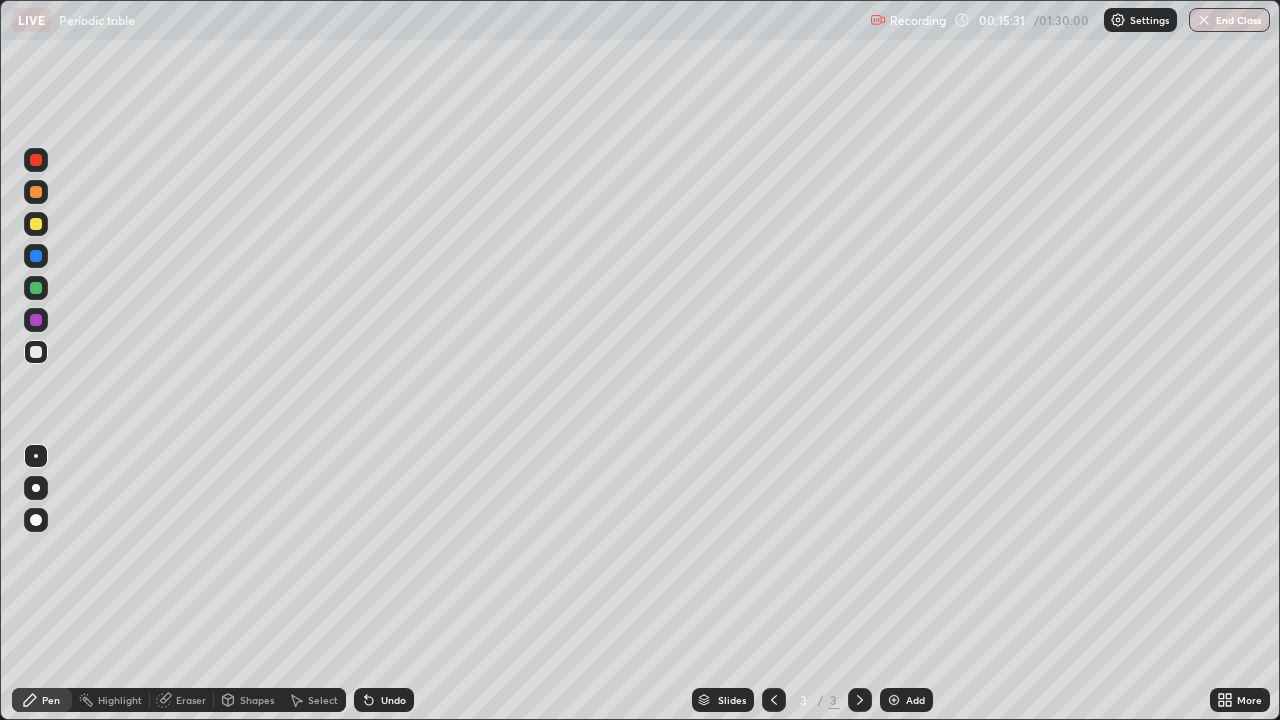 click on "Undo" at bounding box center [384, 700] 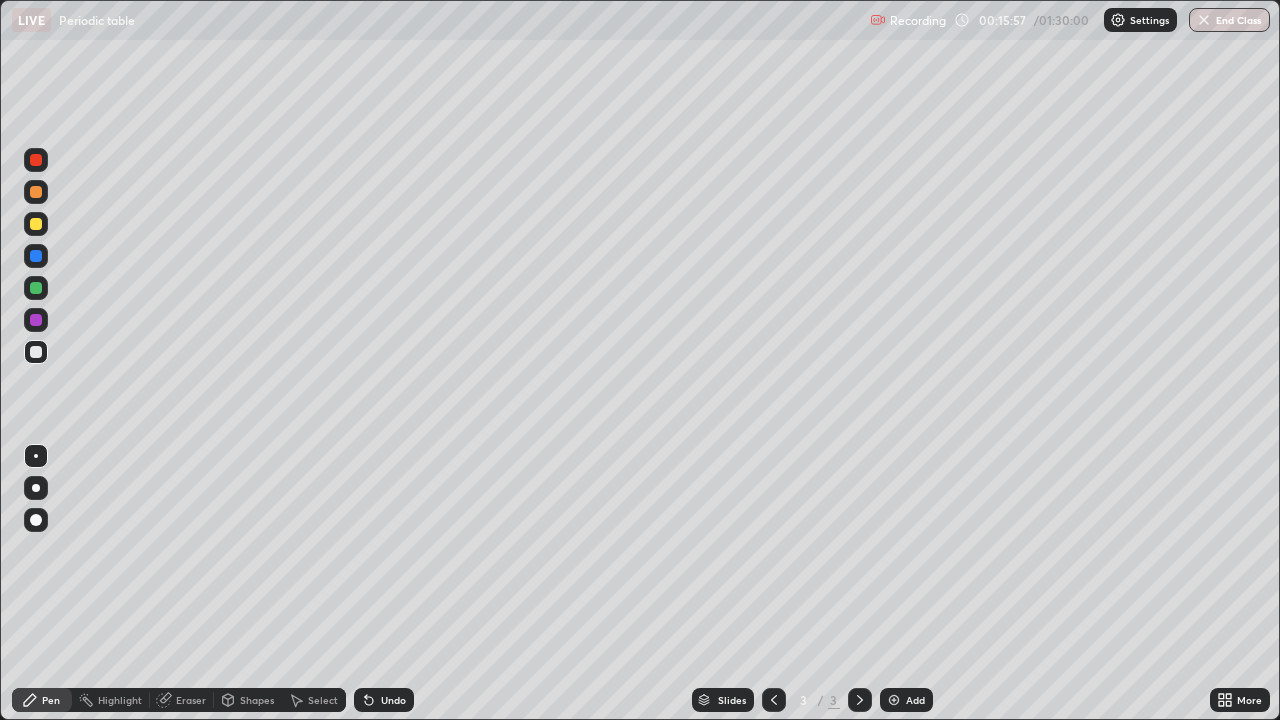 click at bounding box center [36, 320] 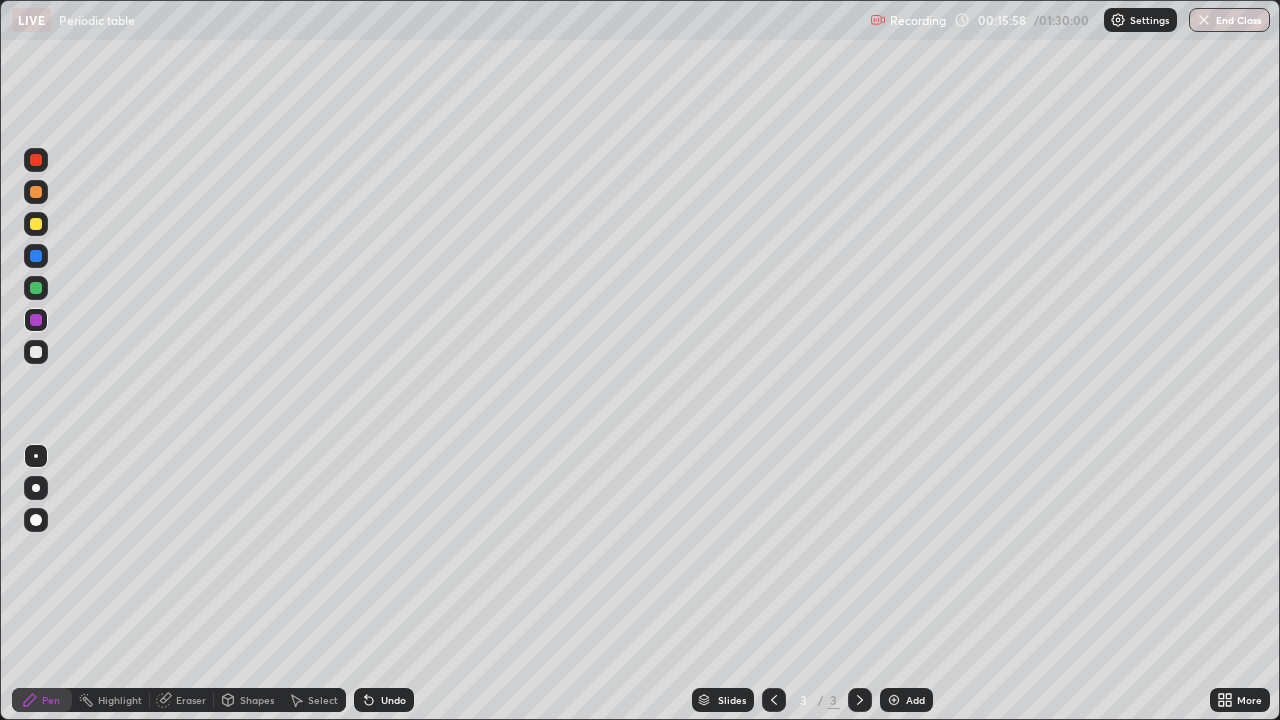 click at bounding box center (36, 488) 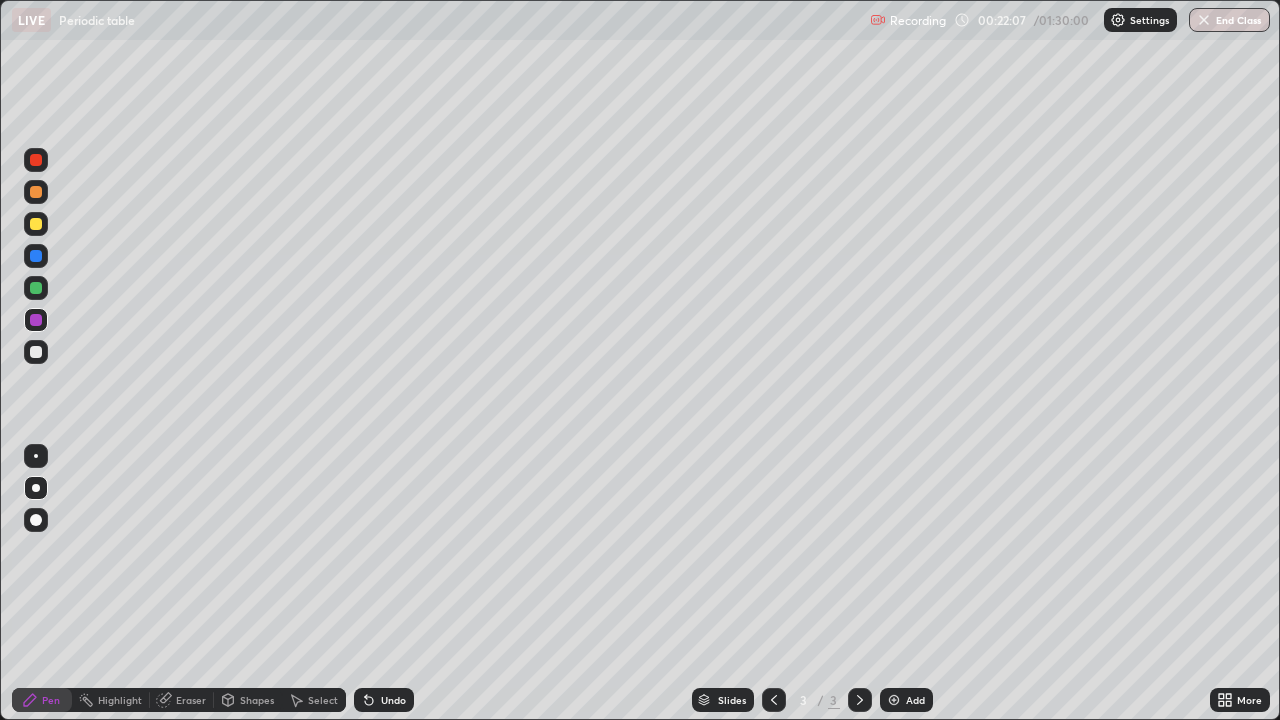 click at bounding box center [36, 288] 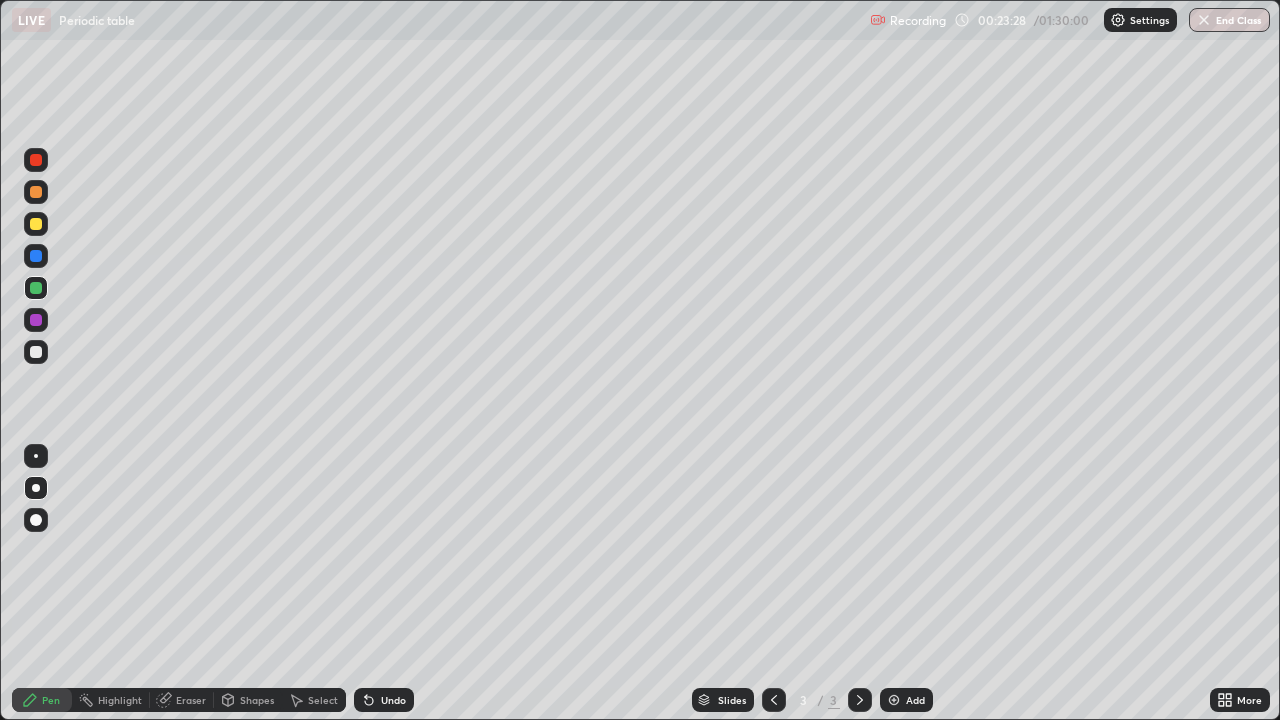 click on "Add" at bounding box center (906, 700) 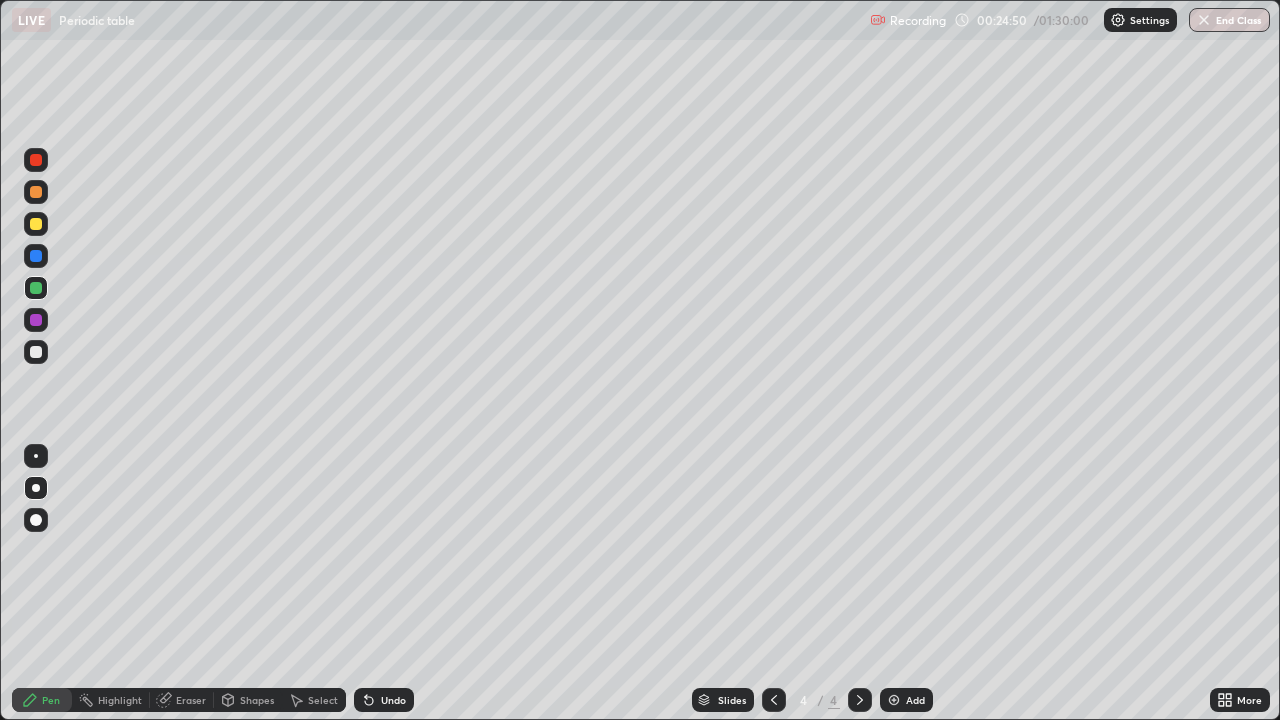 click at bounding box center [774, 700] 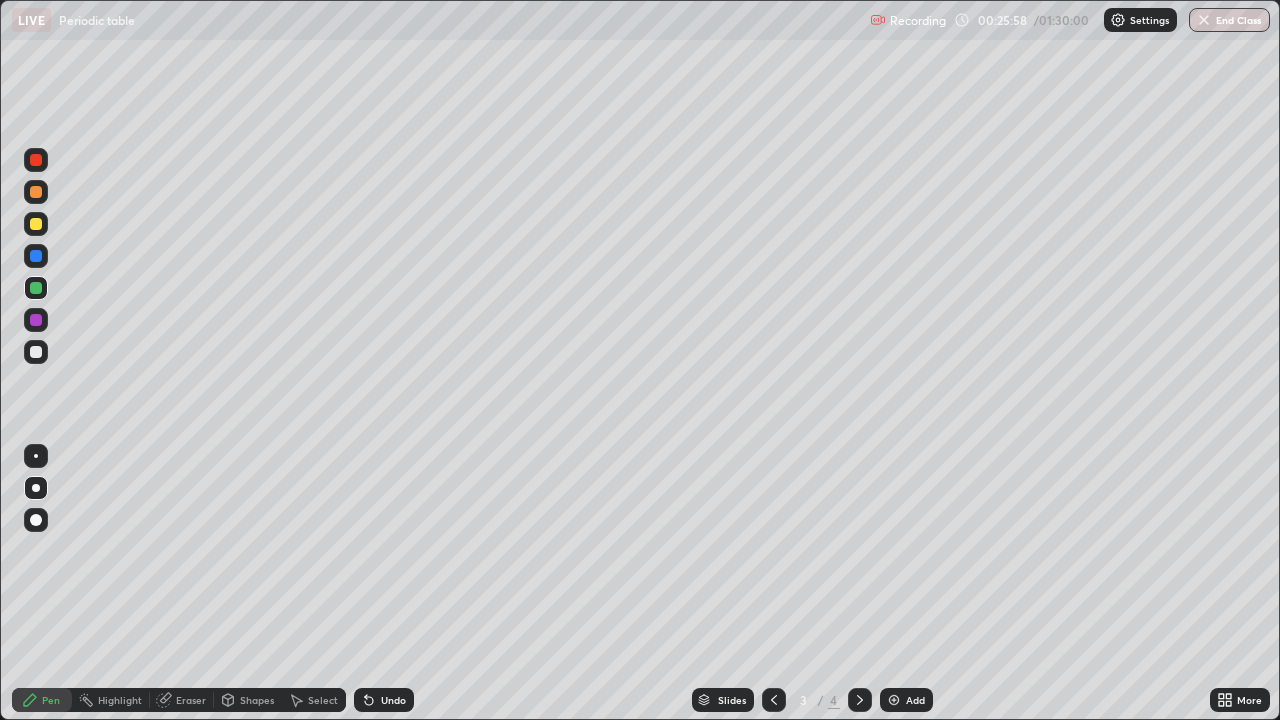 click on "Eraser" at bounding box center (191, 700) 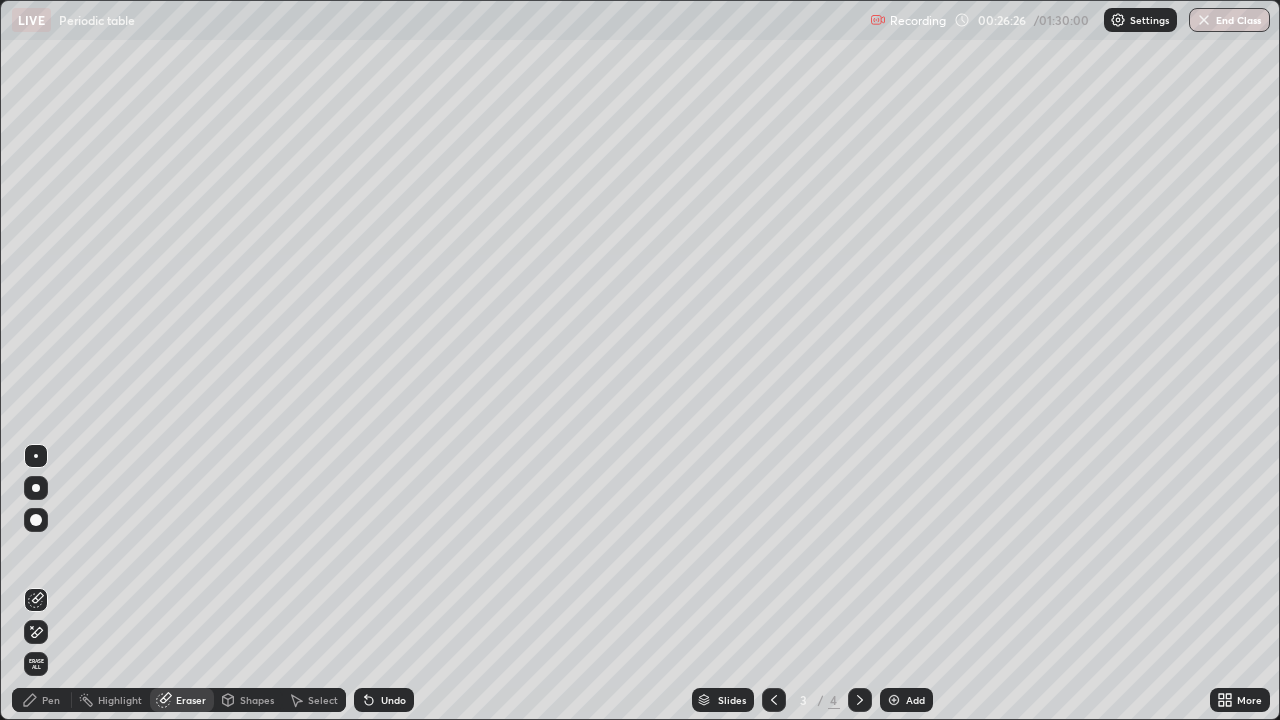 click at bounding box center (36, 488) 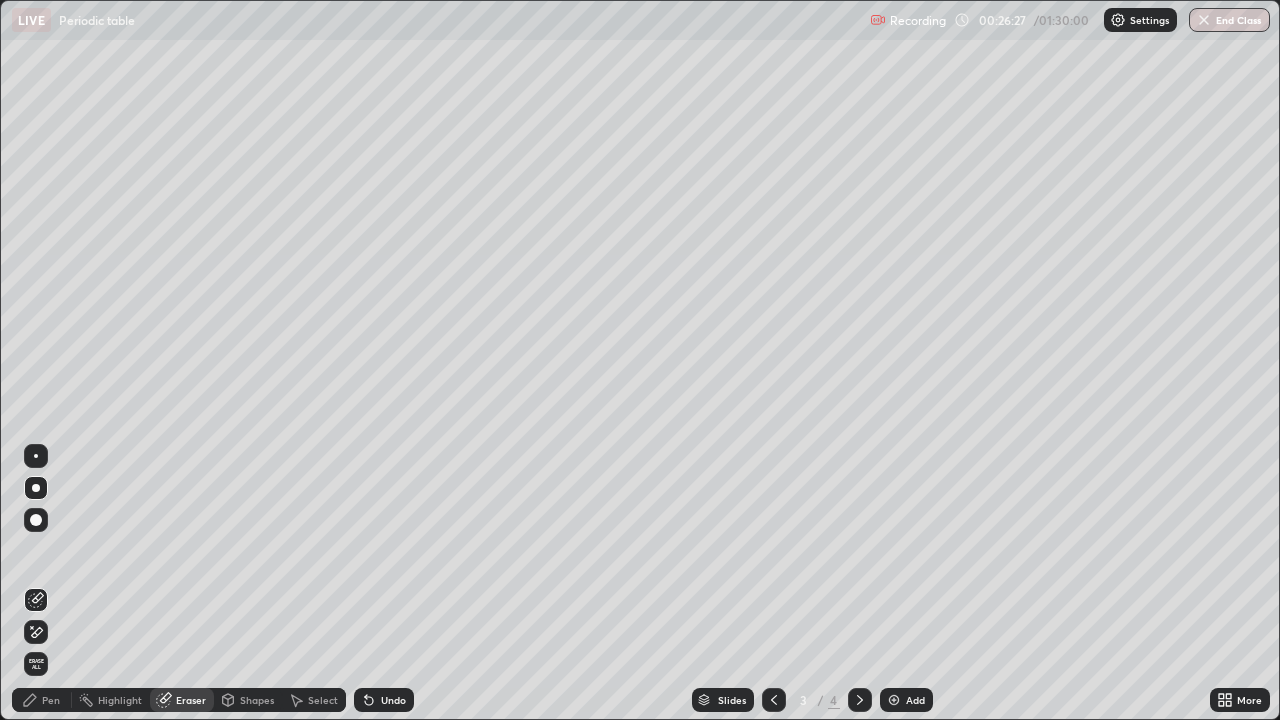 click on "Pen" at bounding box center (51, 700) 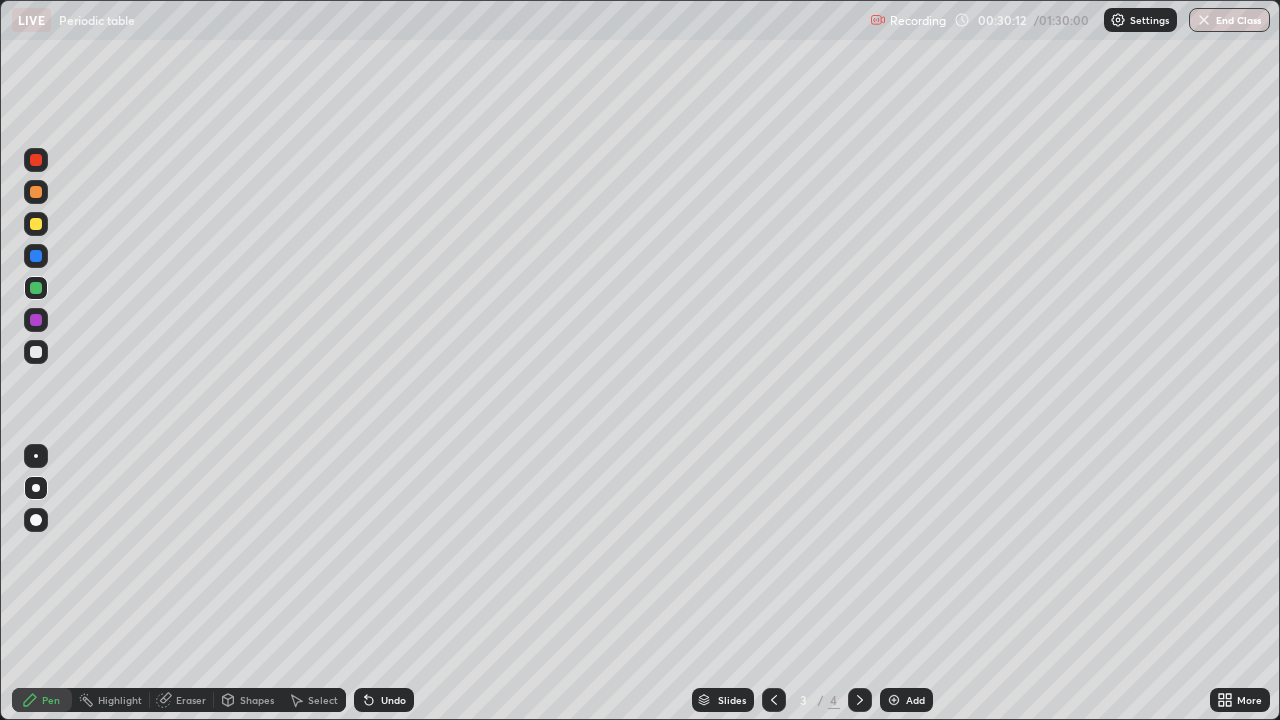 click 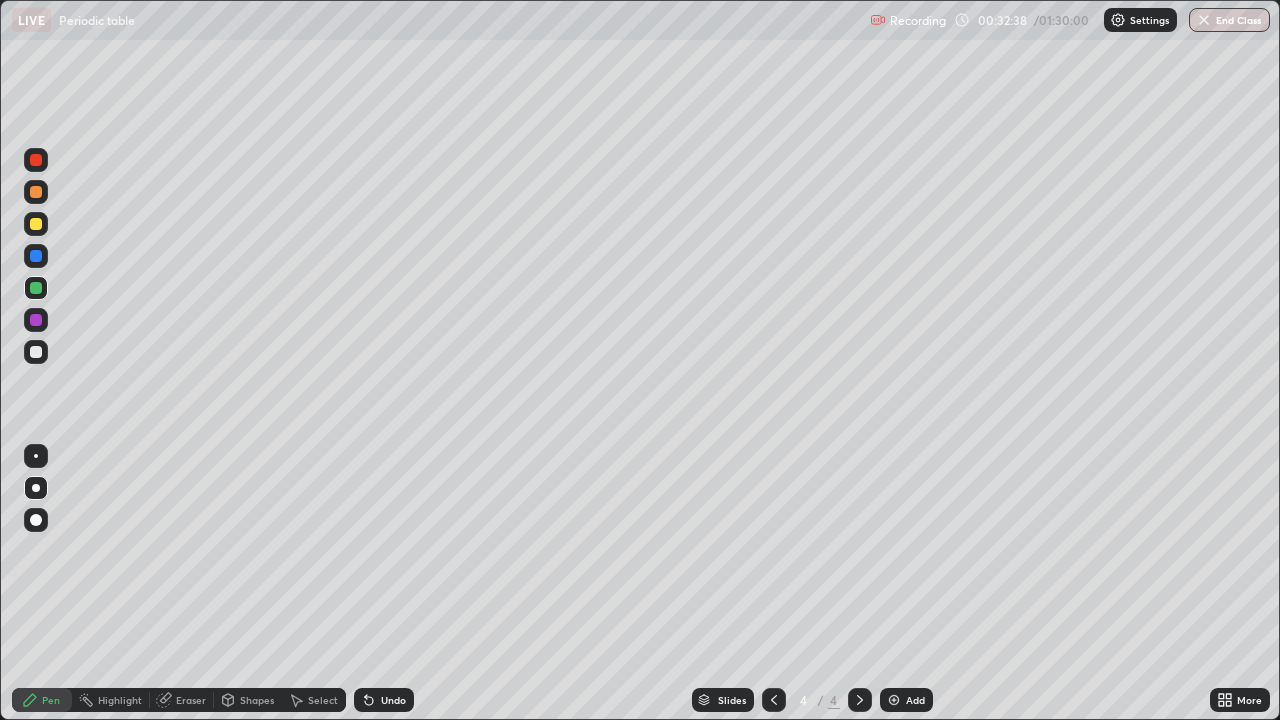 click on "Undo" at bounding box center (384, 700) 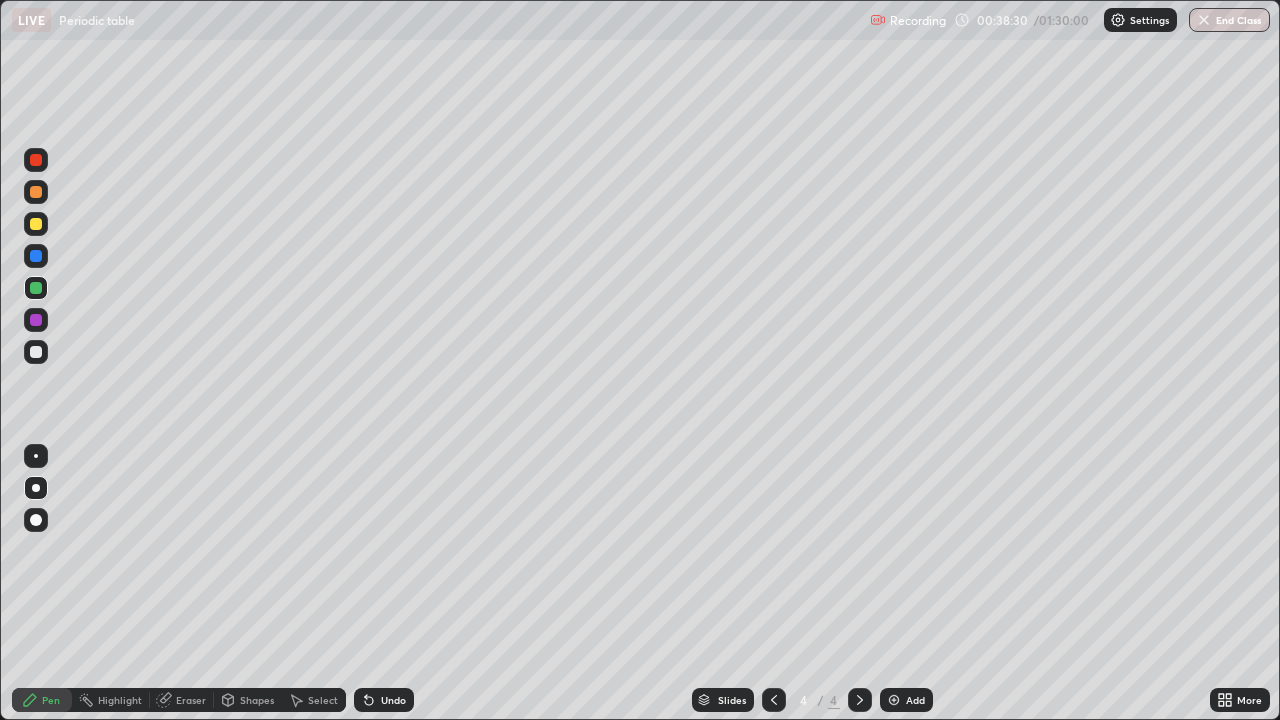 click at bounding box center (894, 700) 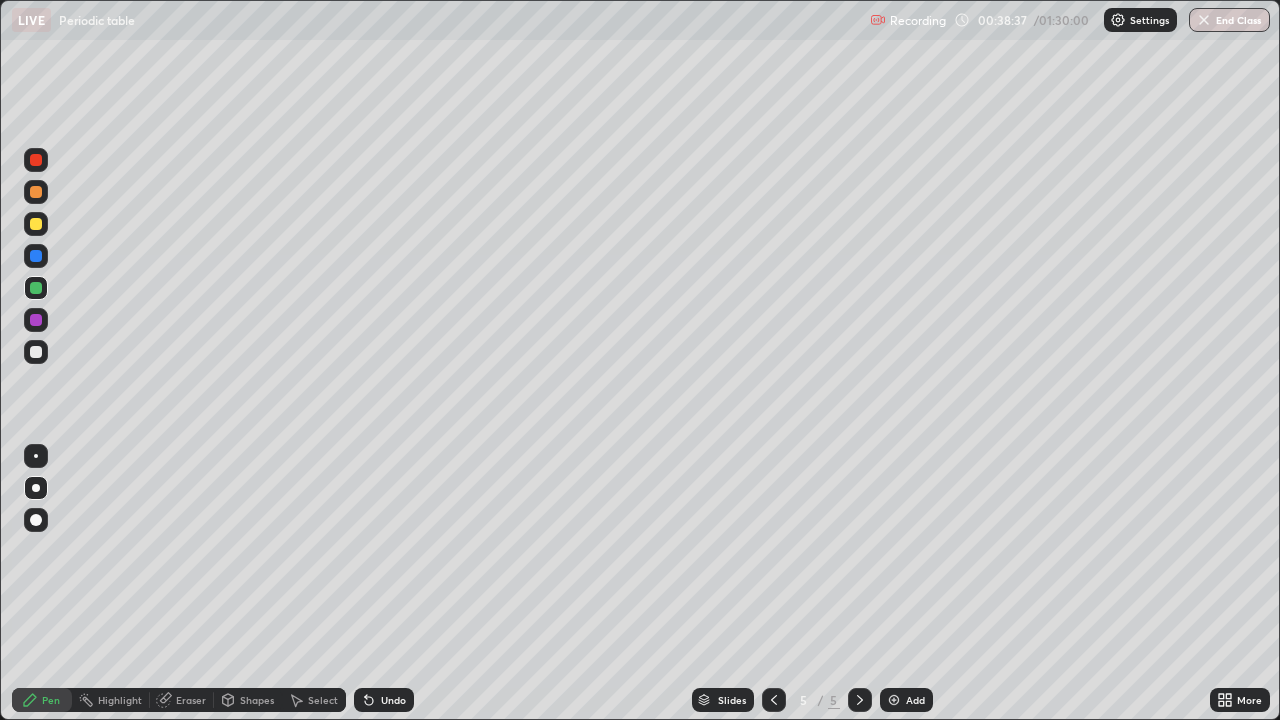 click 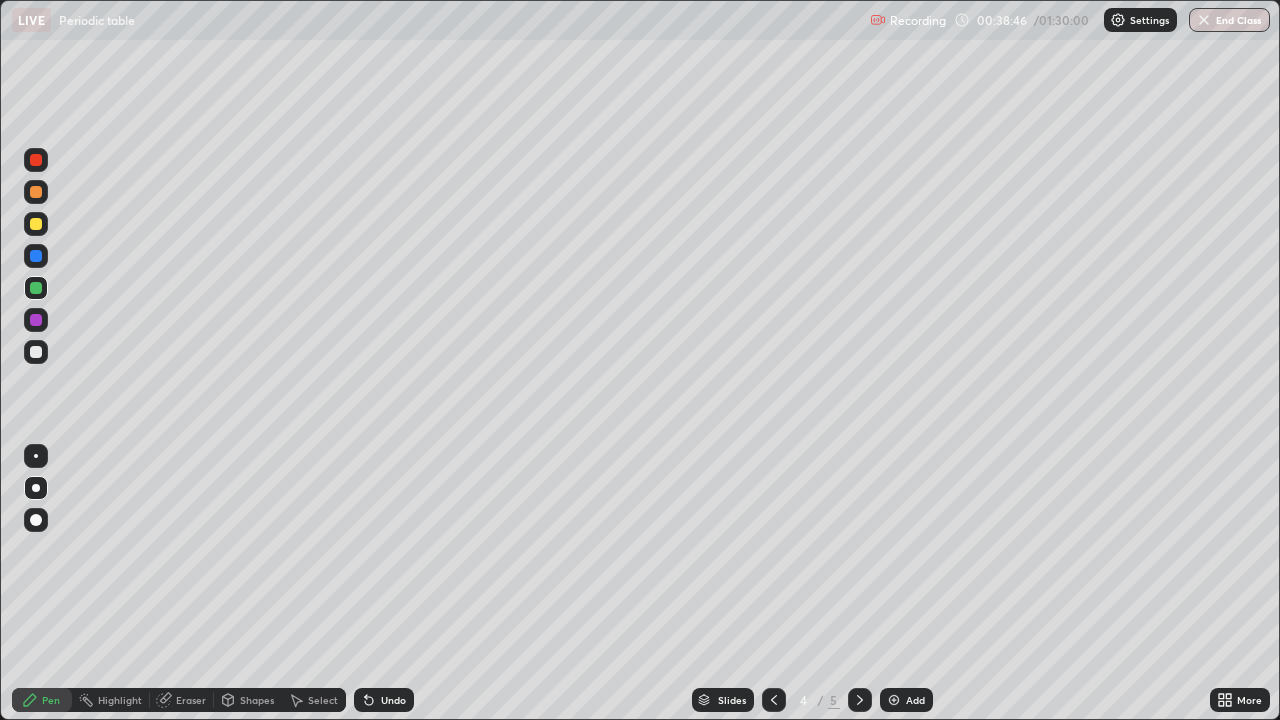 click at bounding box center [860, 700] 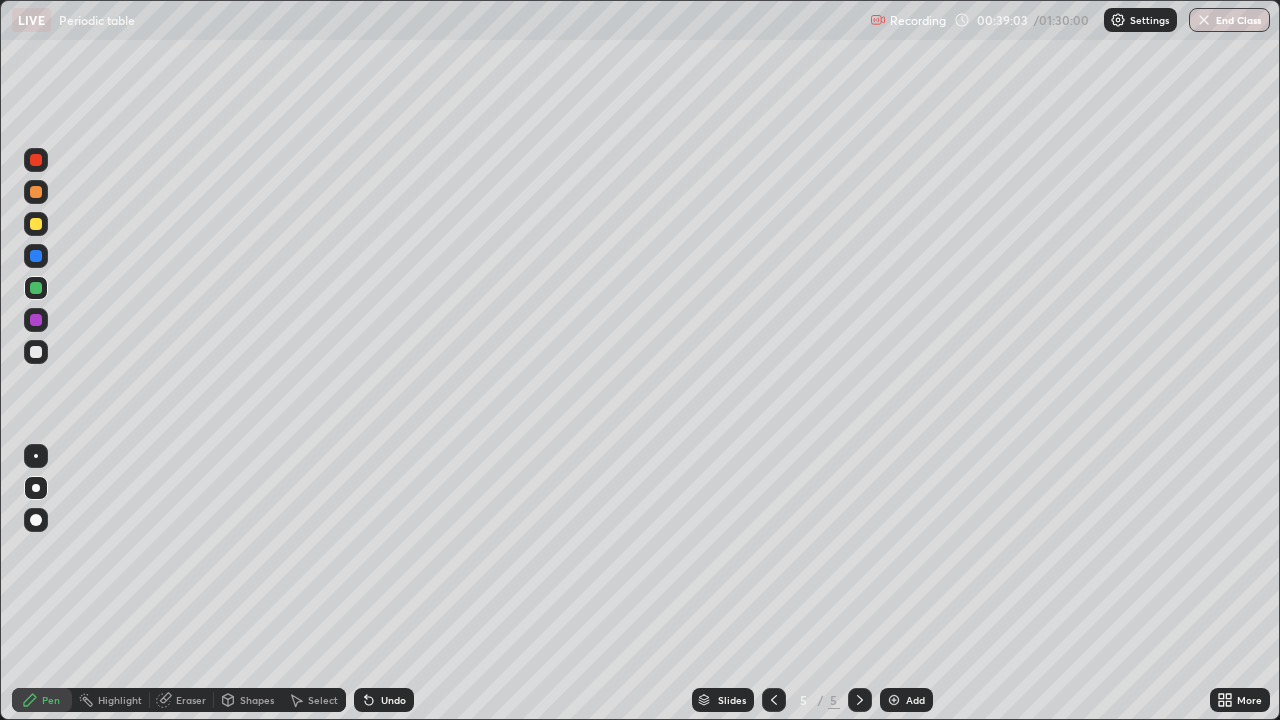 click on "Undo" at bounding box center (384, 700) 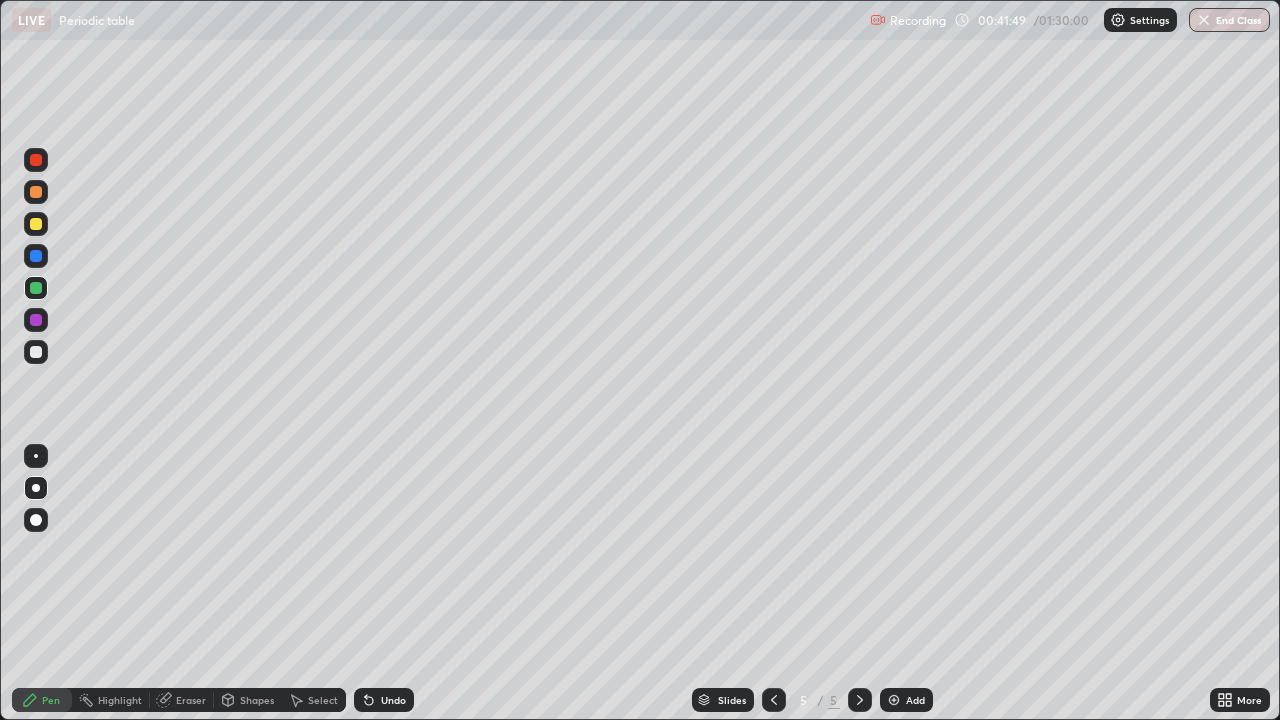 click at bounding box center (36, 320) 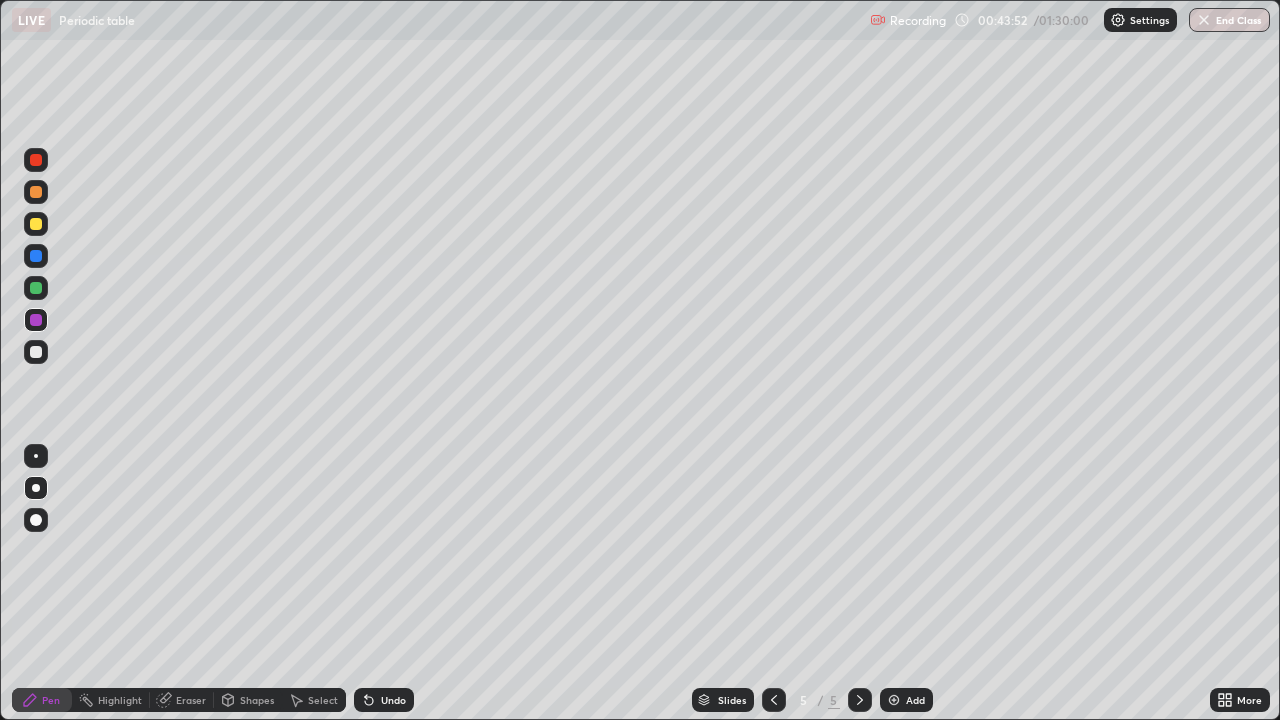click at bounding box center [36, 160] 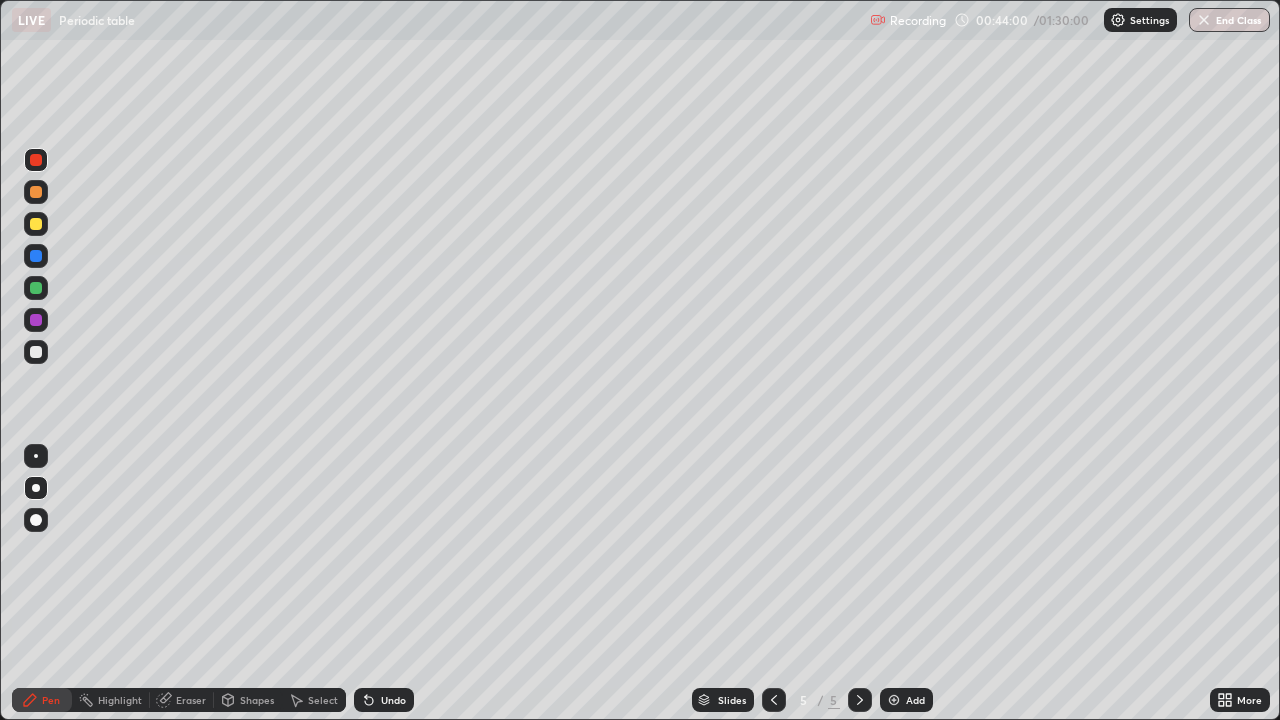 click on "Recording 00:44:00 /  01:30:00 Settings End Class" at bounding box center (1070, 20) 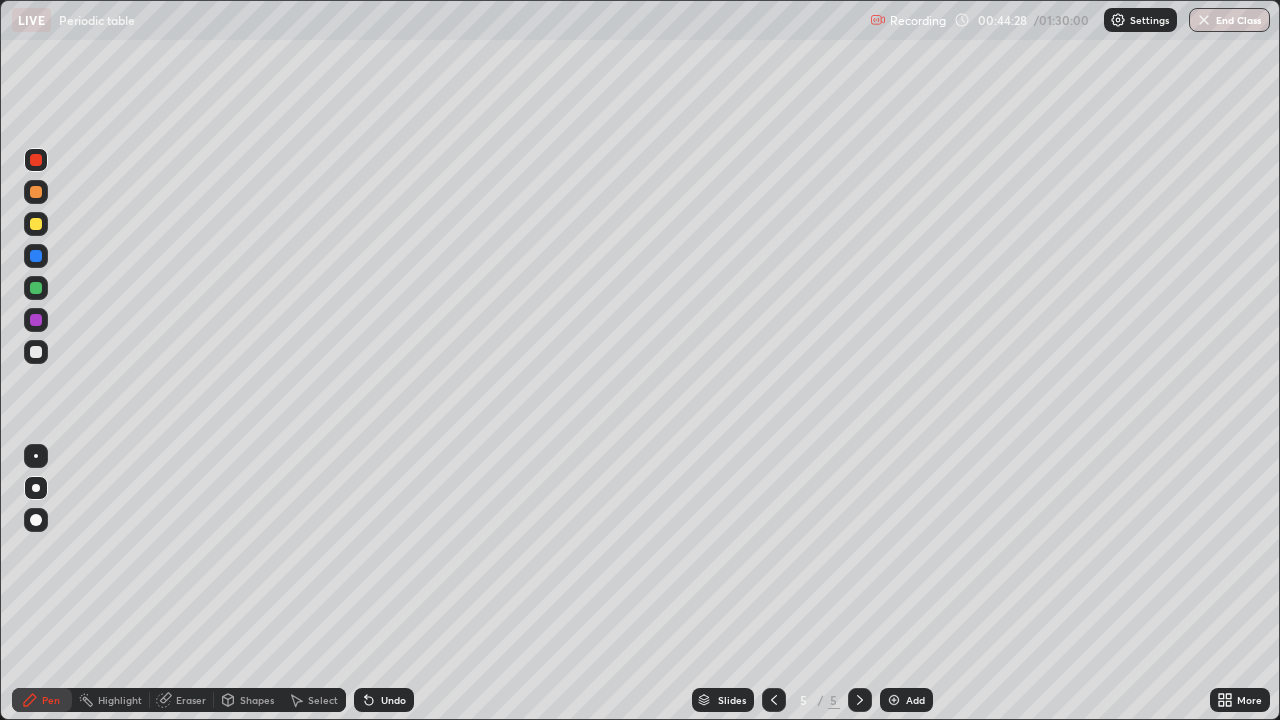 click 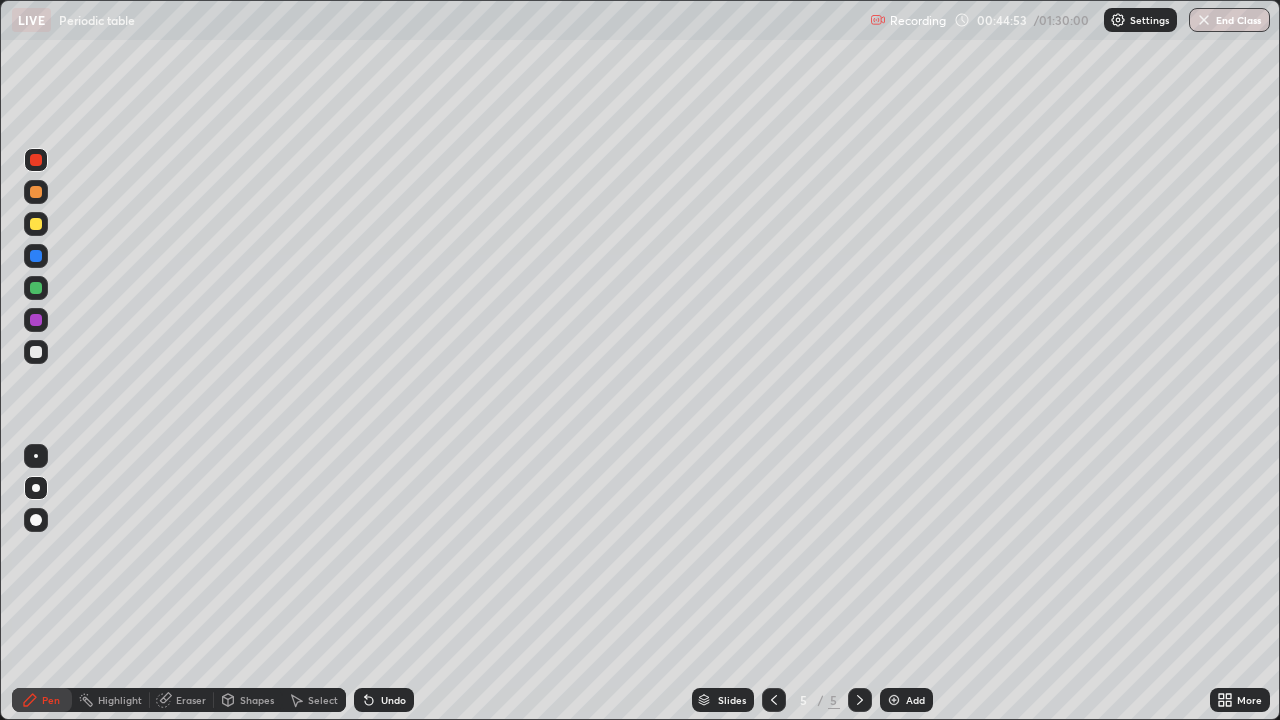 click at bounding box center (36, 352) 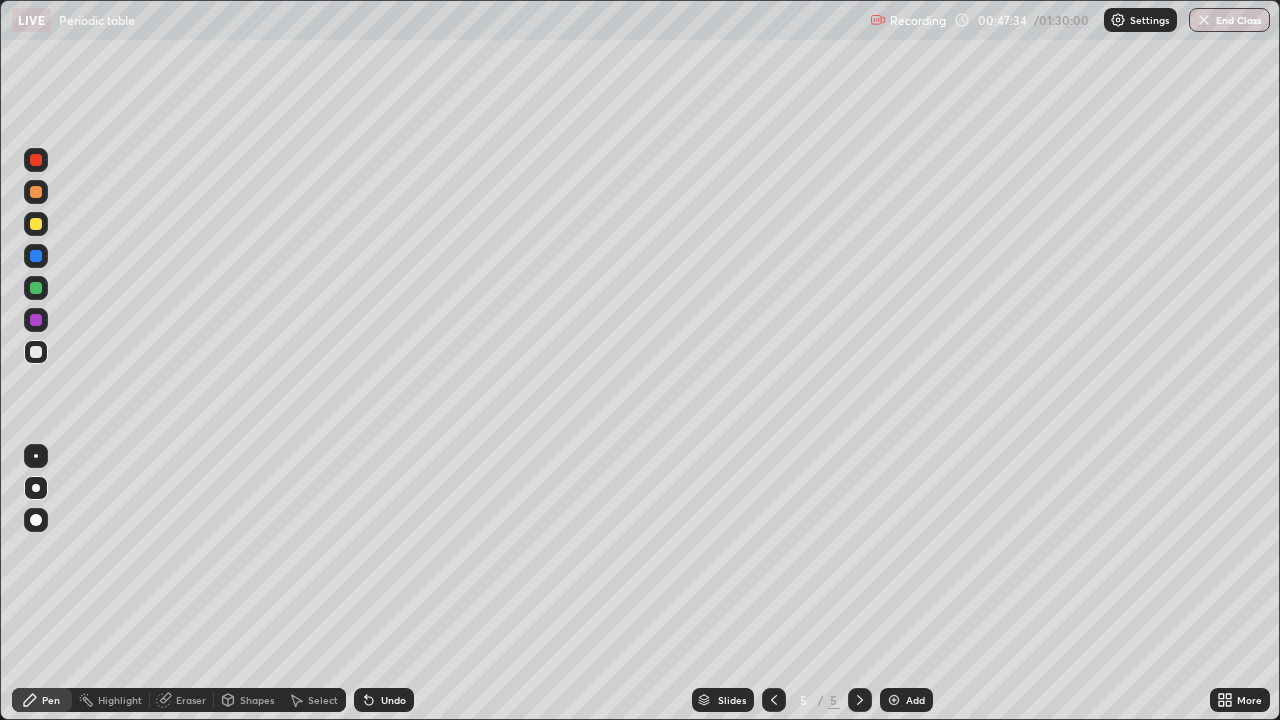 click on "Undo" at bounding box center [393, 700] 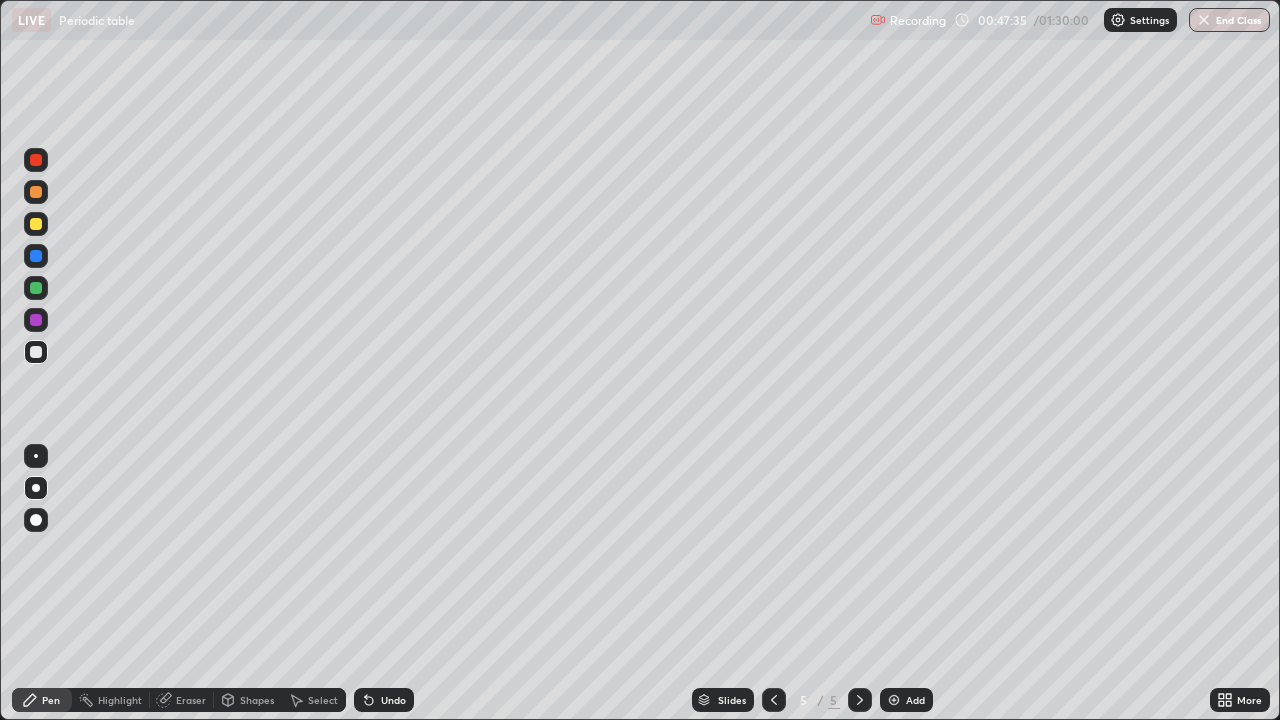 click on "Undo" at bounding box center [384, 700] 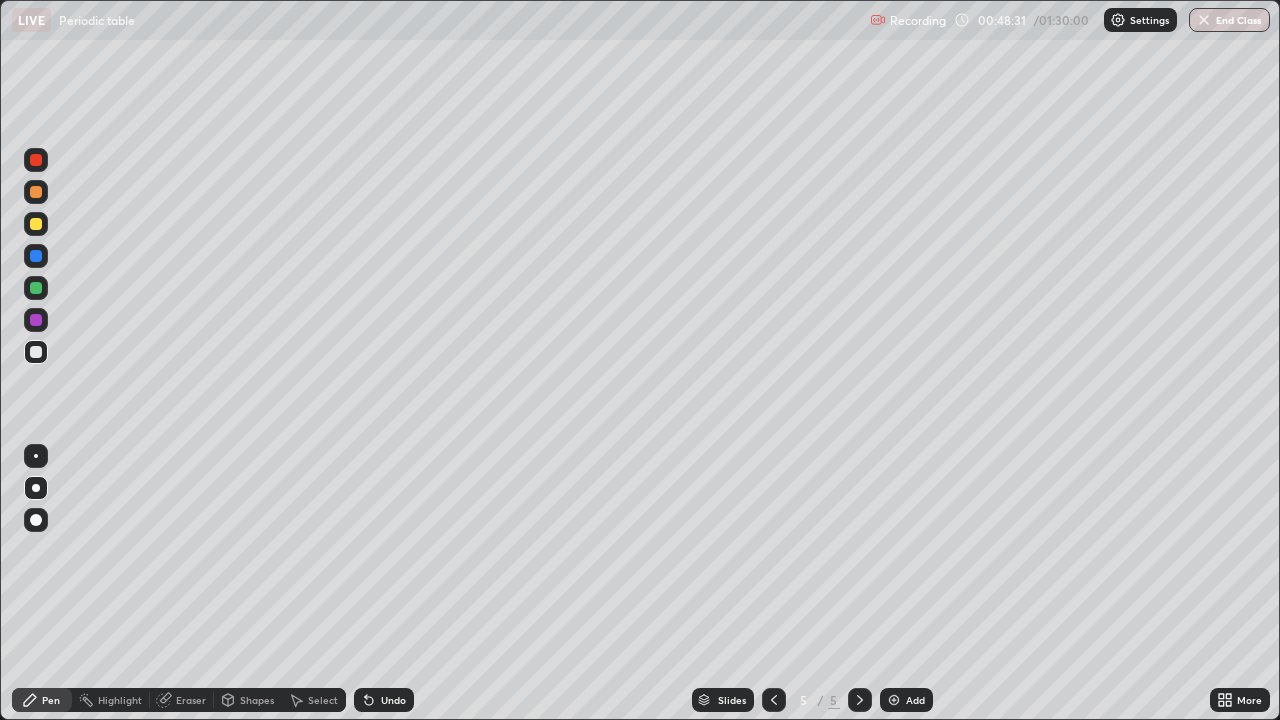 click on "Undo" at bounding box center (393, 700) 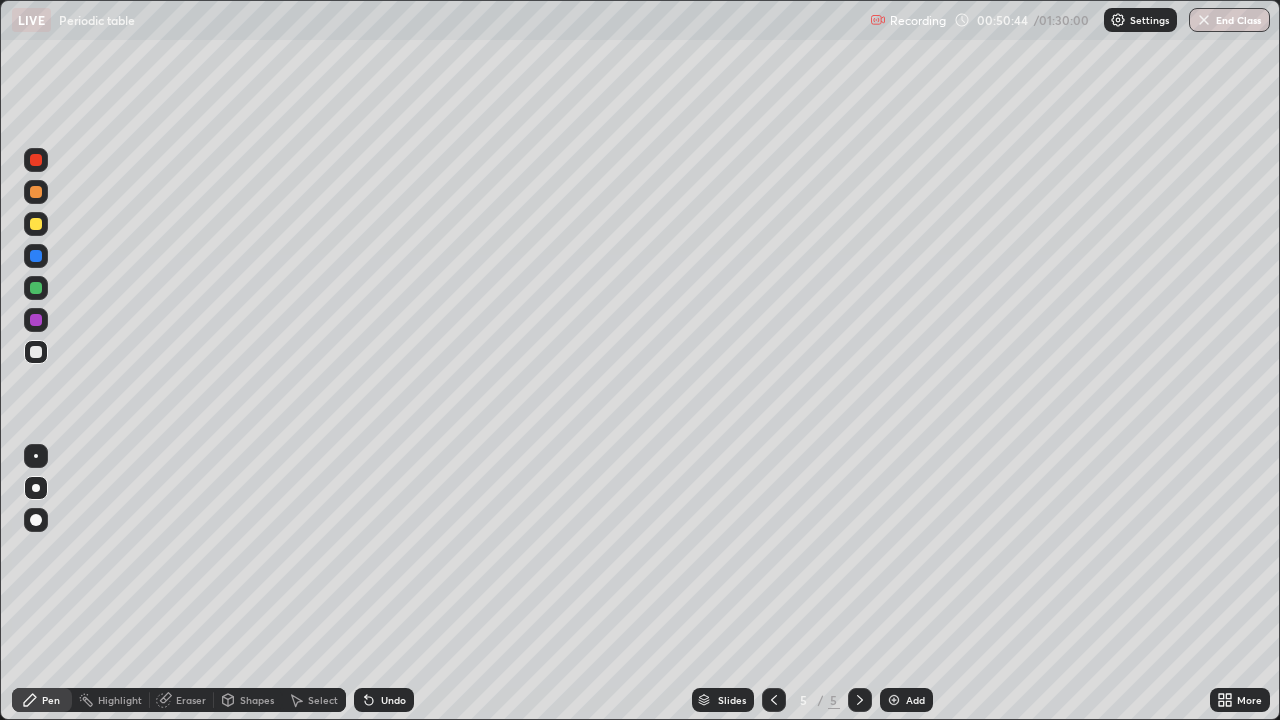 click at bounding box center (894, 700) 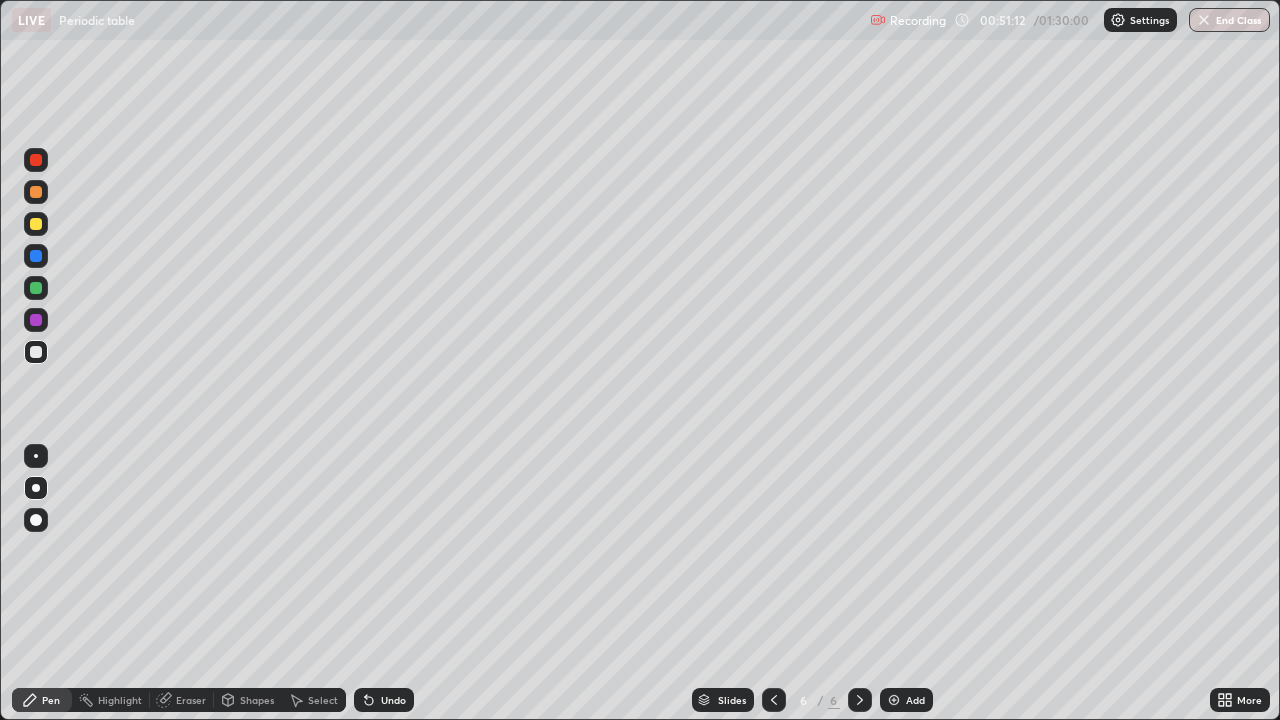 click on "Undo" at bounding box center (384, 700) 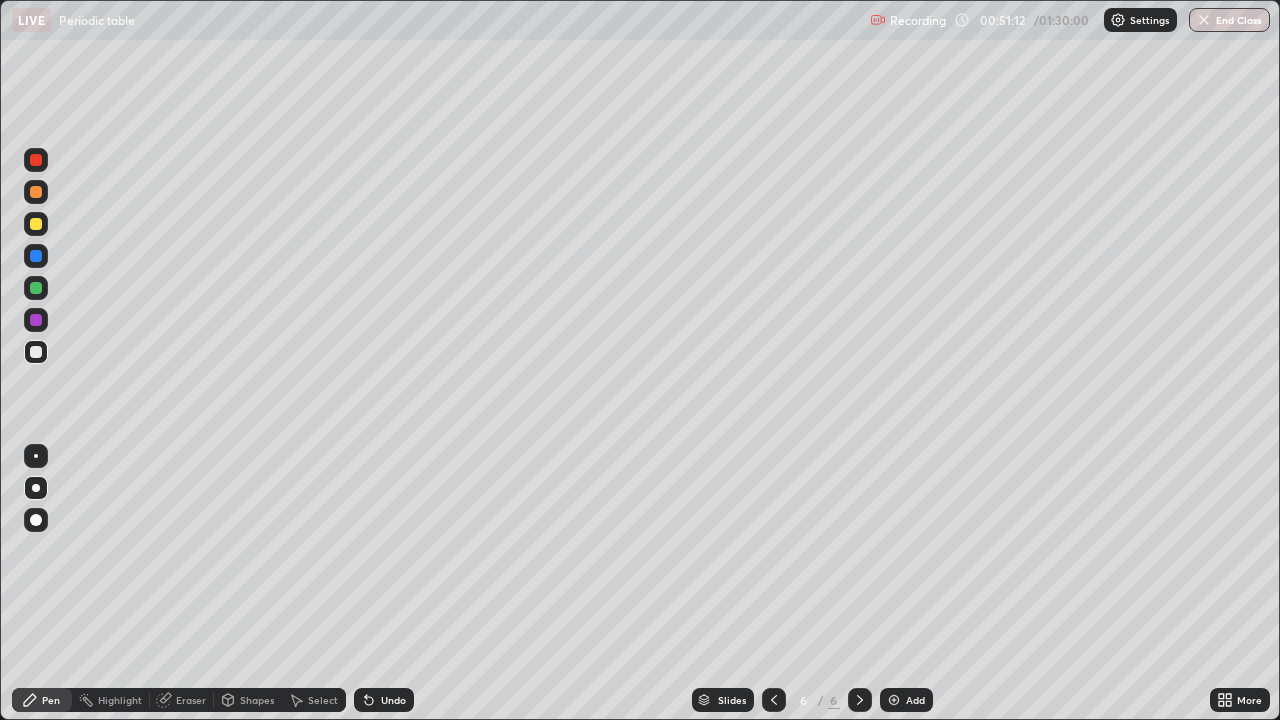 click on "Undo" at bounding box center (384, 700) 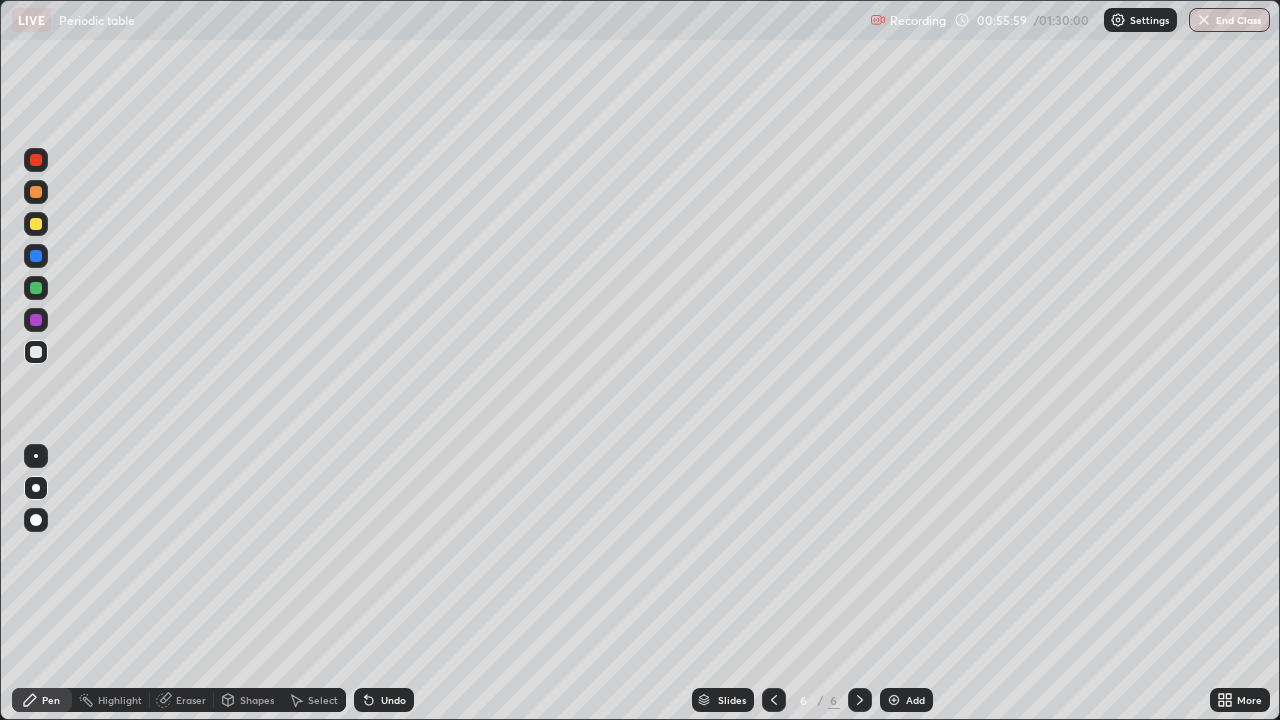 click on "Undo" at bounding box center (393, 700) 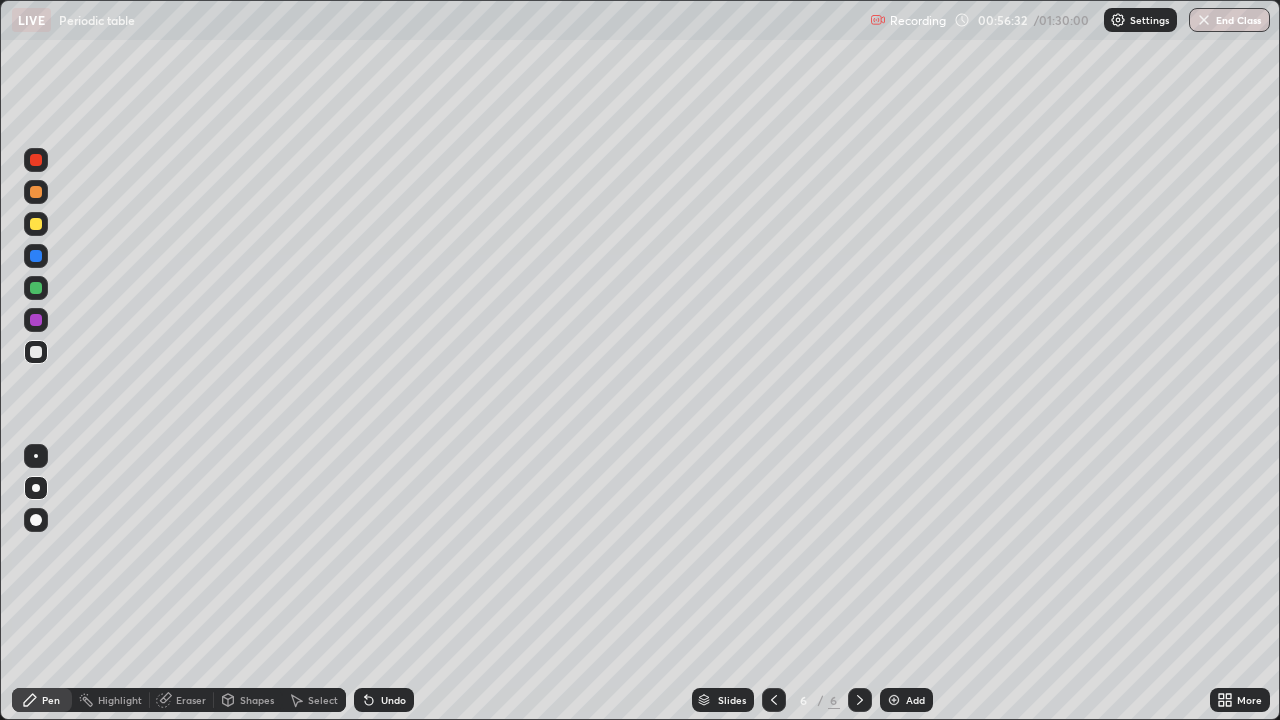 click 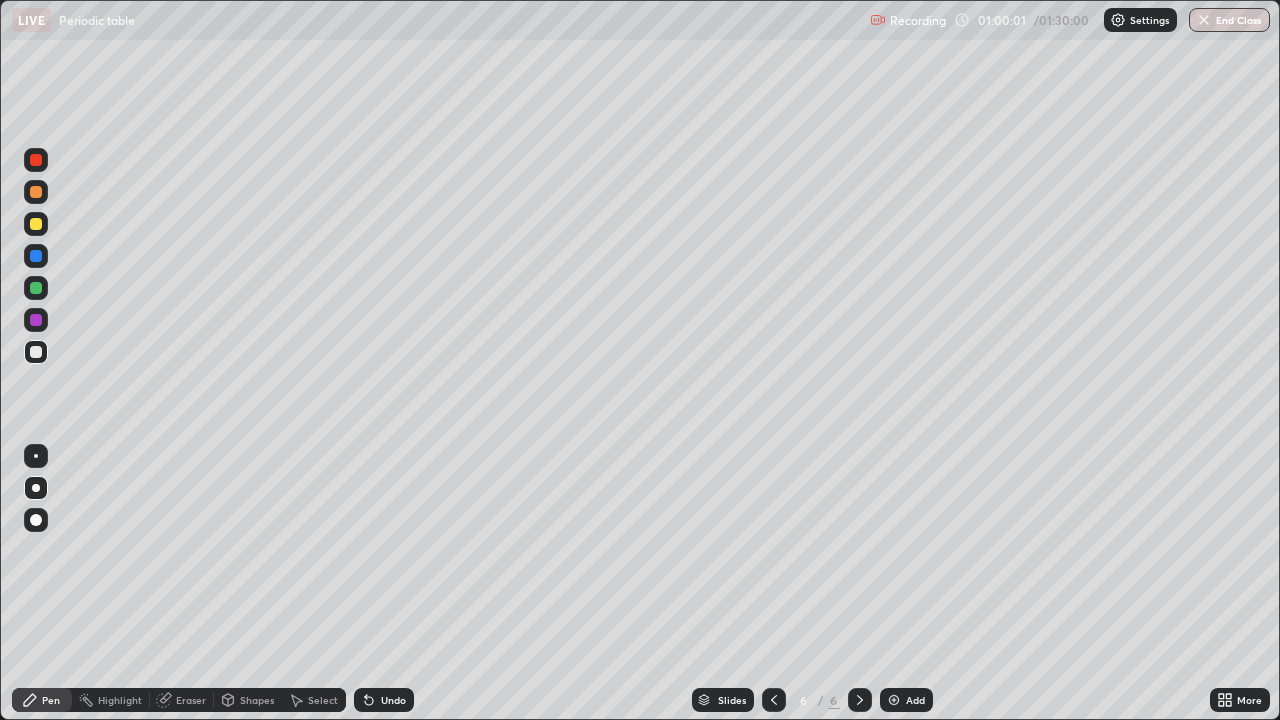 click on "Undo" at bounding box center [393, 700] 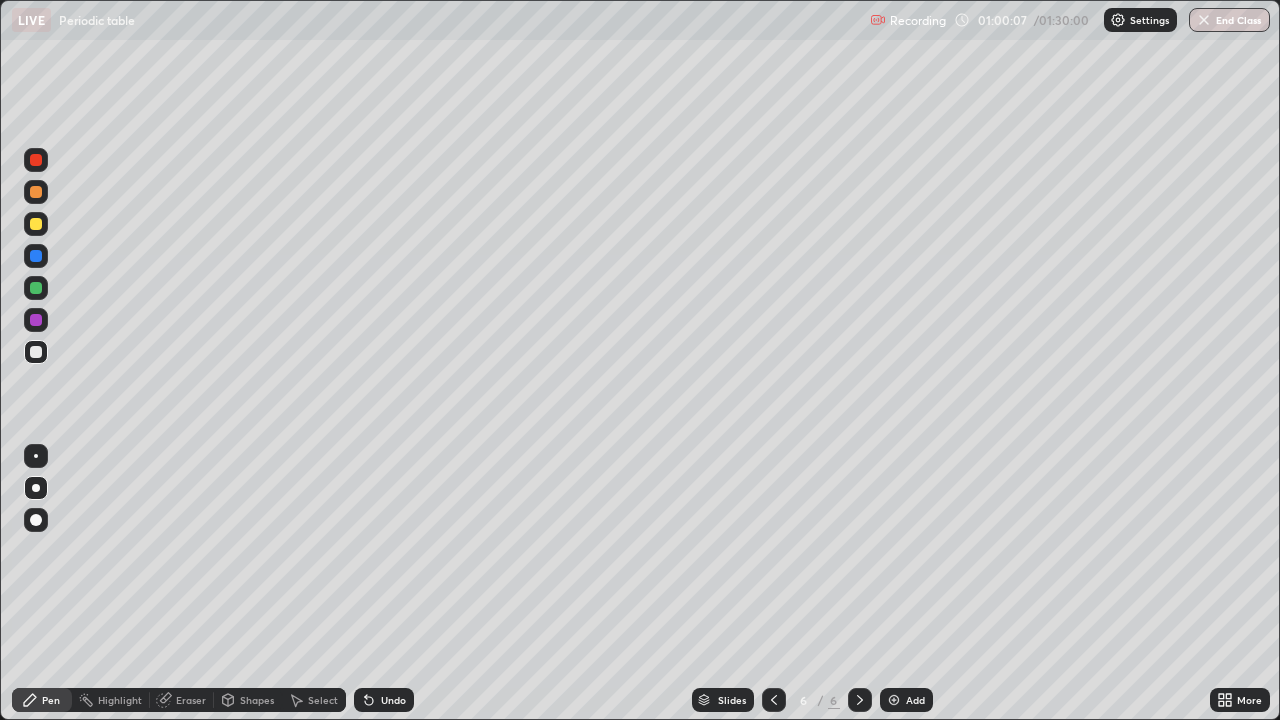click 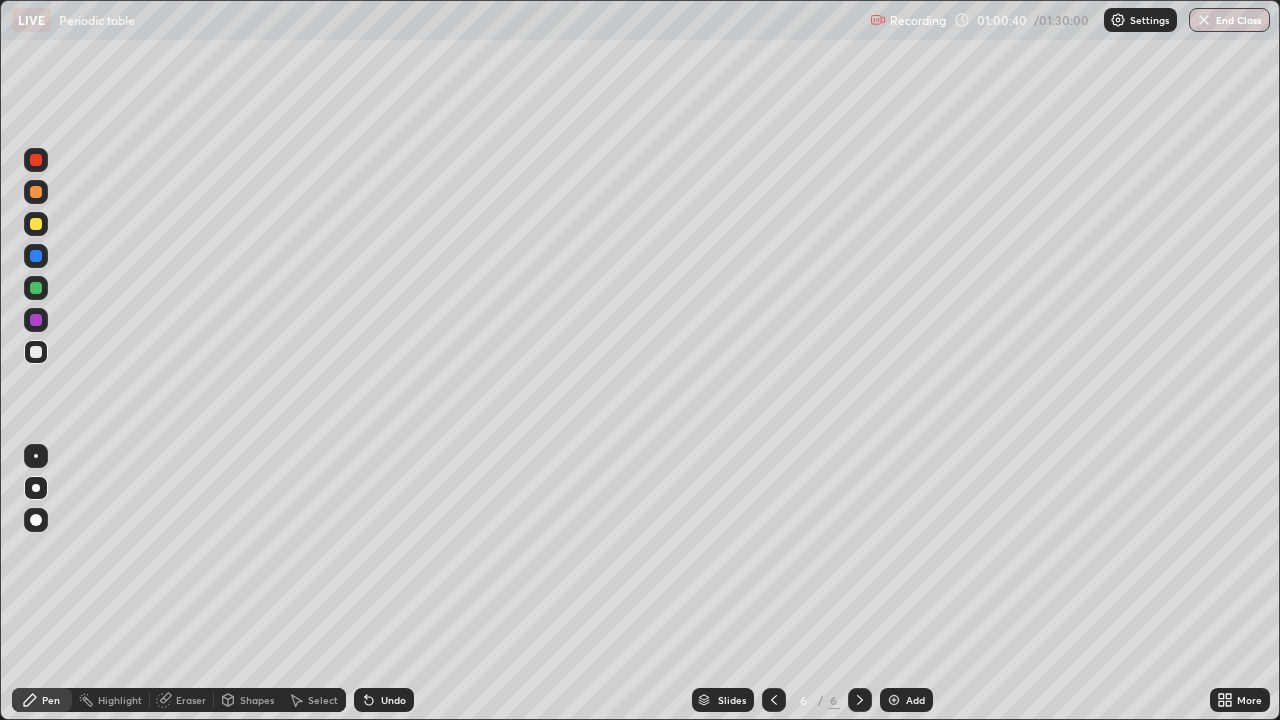 click at bounding box center [36, 224] 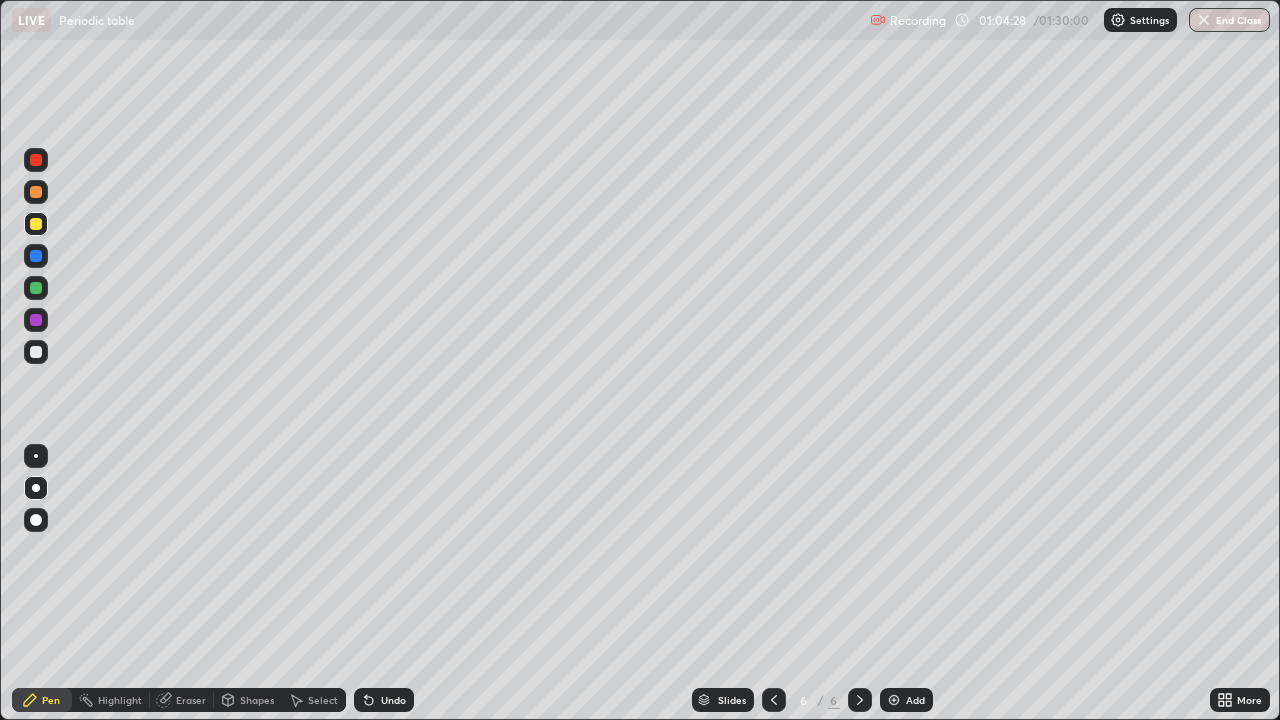 click on "Add" at bounding box center [915, 700] 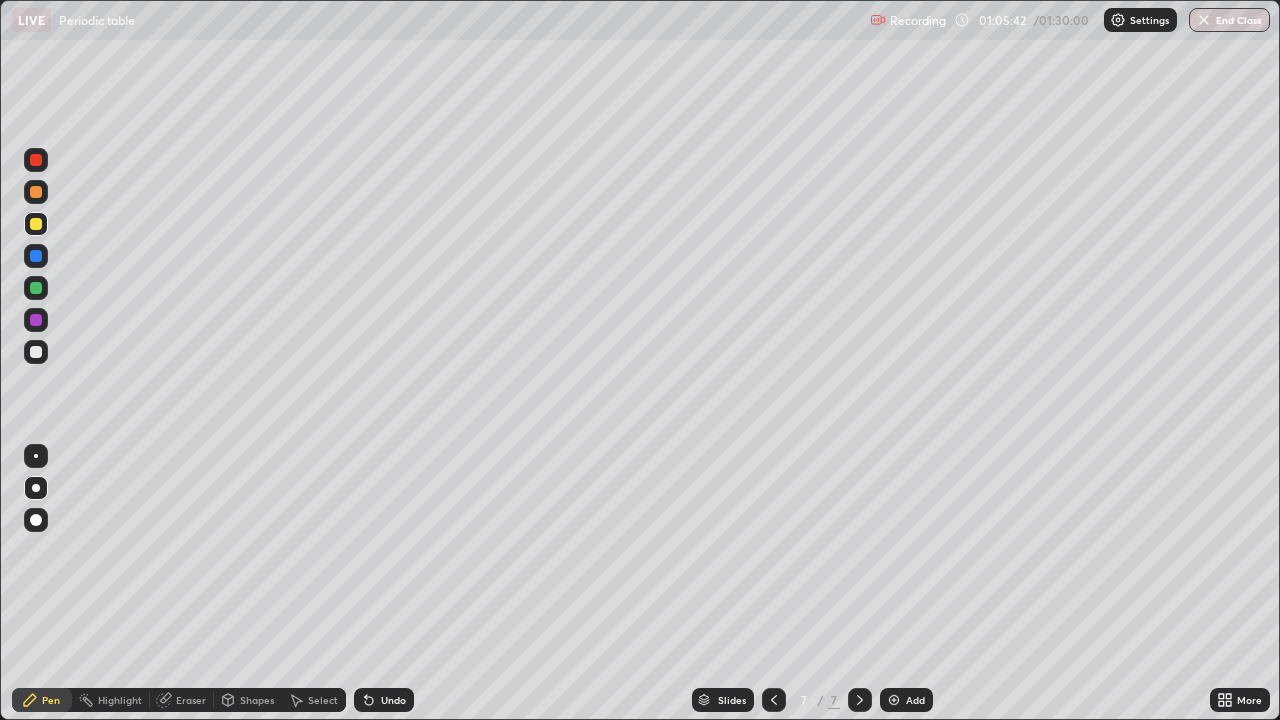 click on "Select" at bounding box center (314, 700) 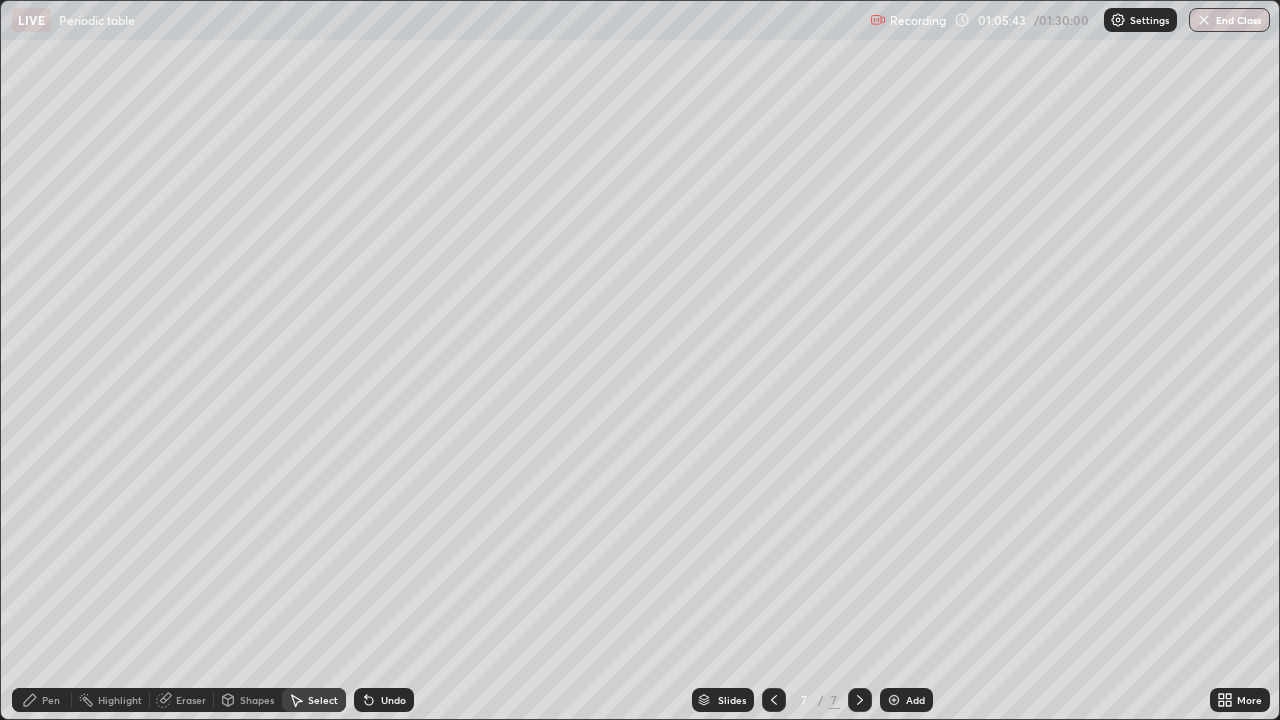 click on "Pen" at bounding box center [51, 700] 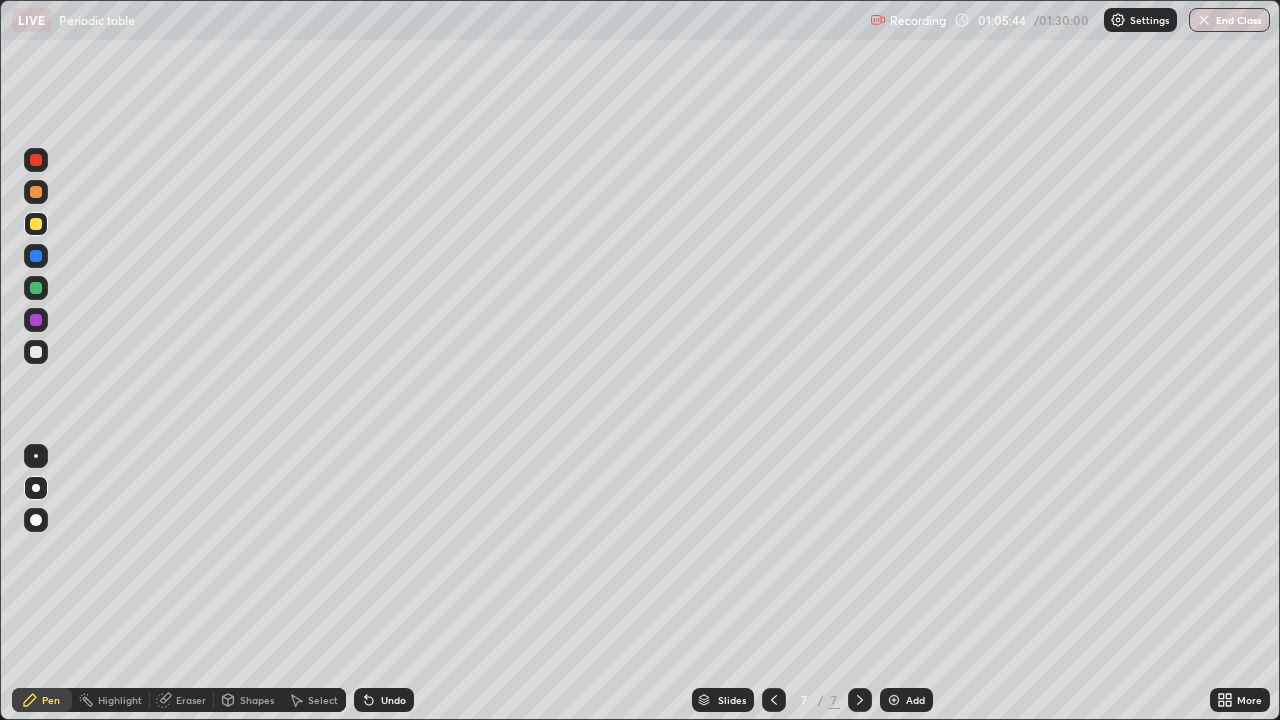click on "Undo" at bounding box center (393, 700) 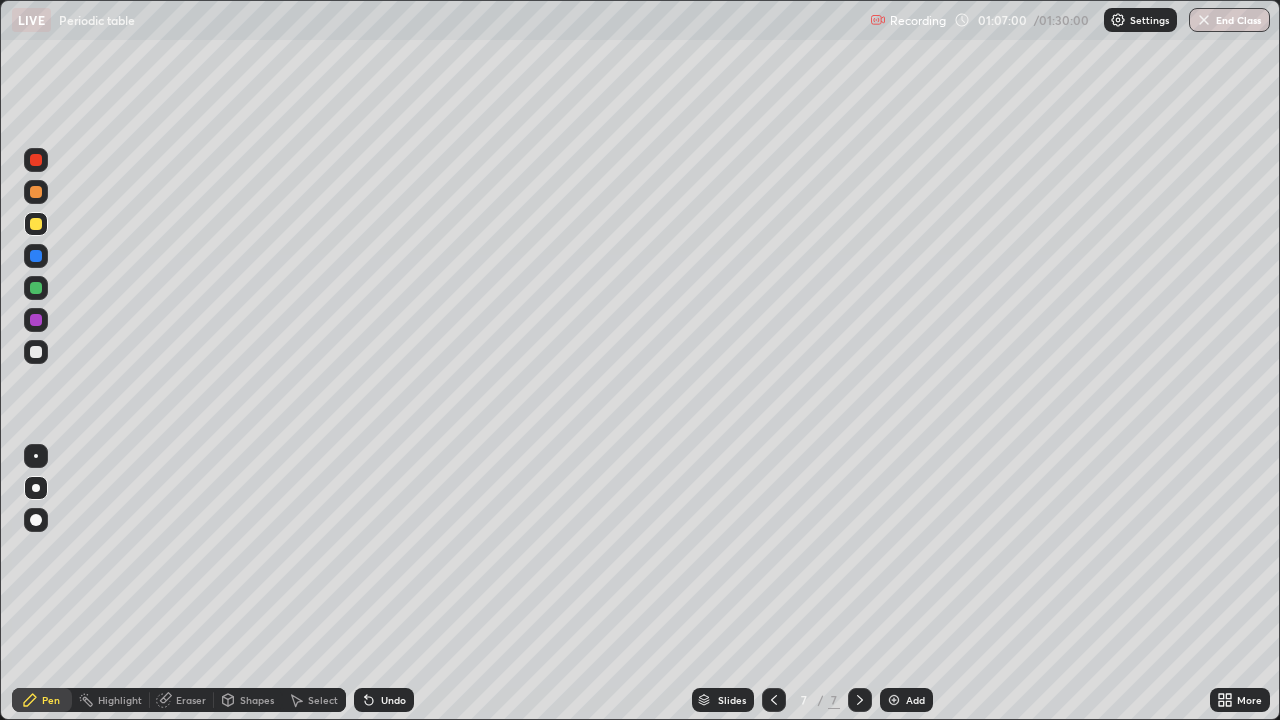 click at bounding box center [36, 192] 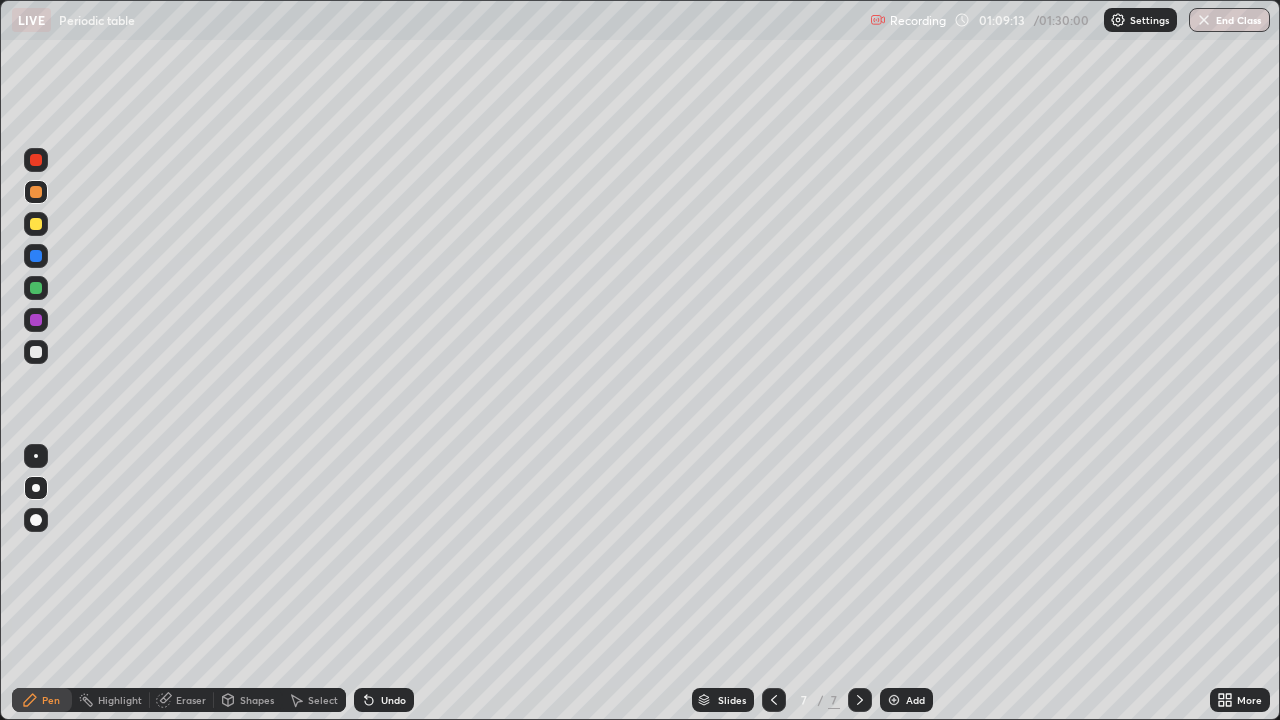 click on "Undo" at bounding box center (384, 700) 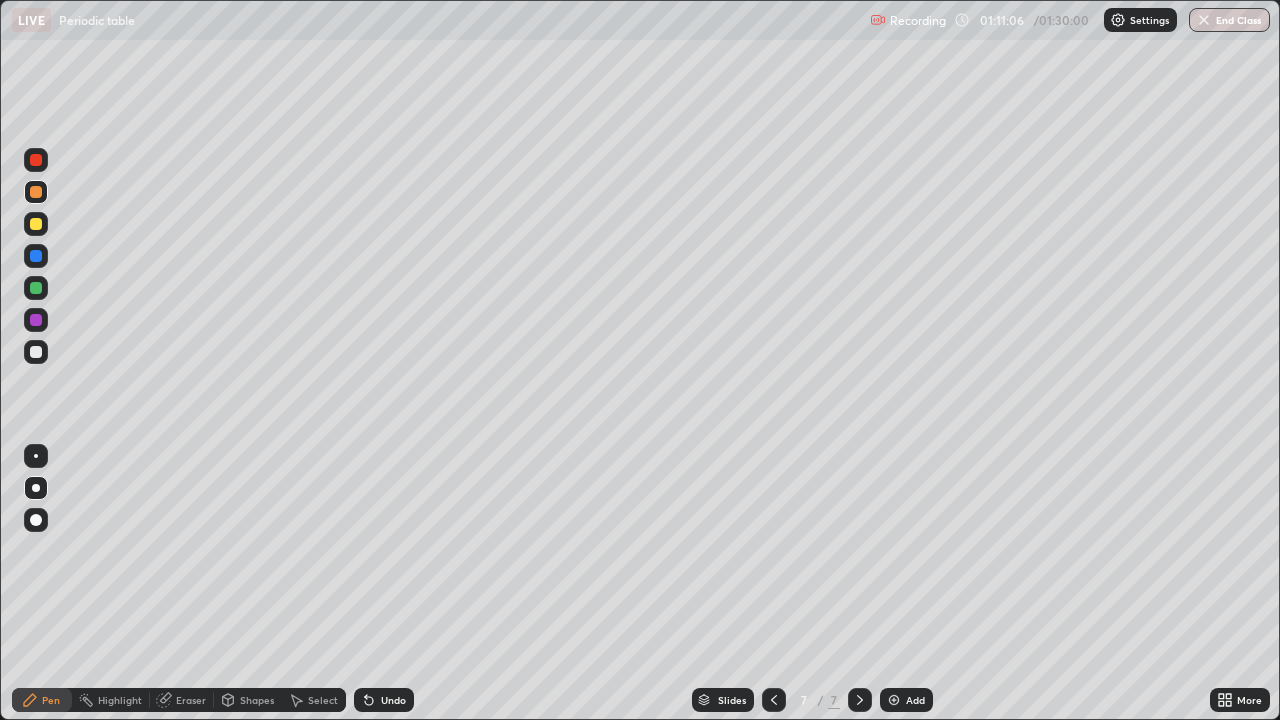 click on "Undo" at bounding box center (393, 700) 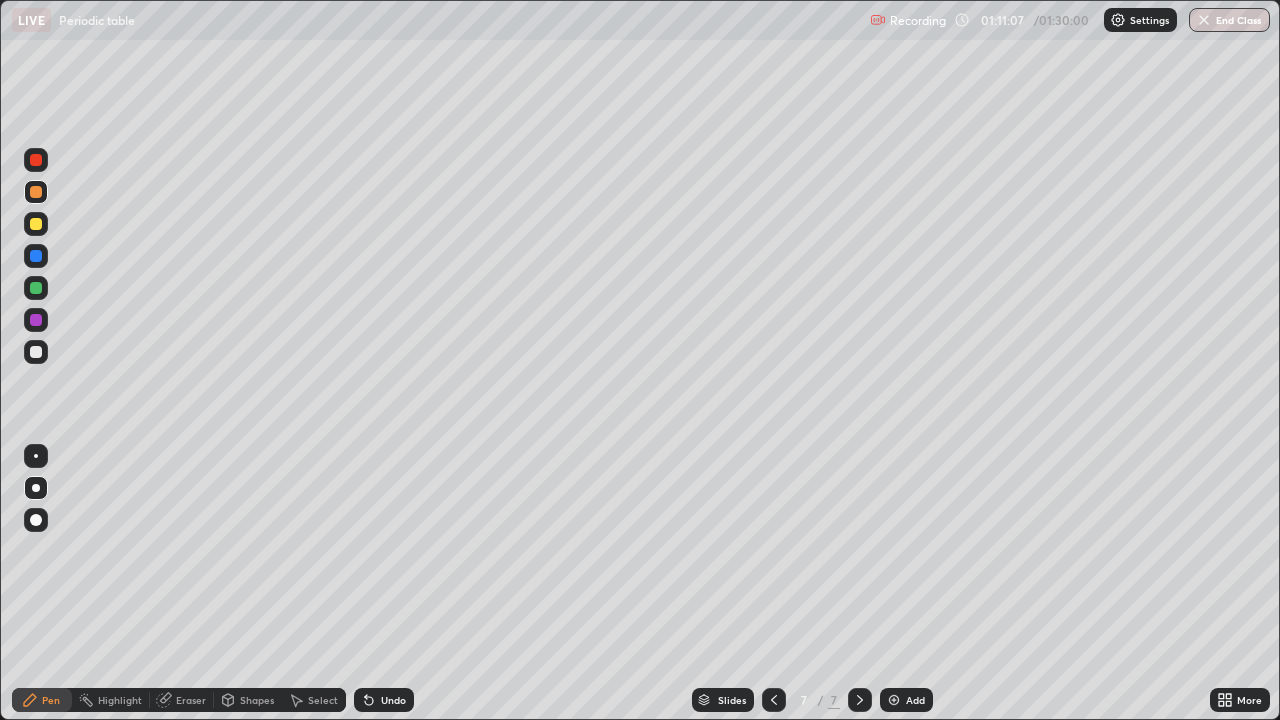 click on "Undo" at bounding box center (384, 700) 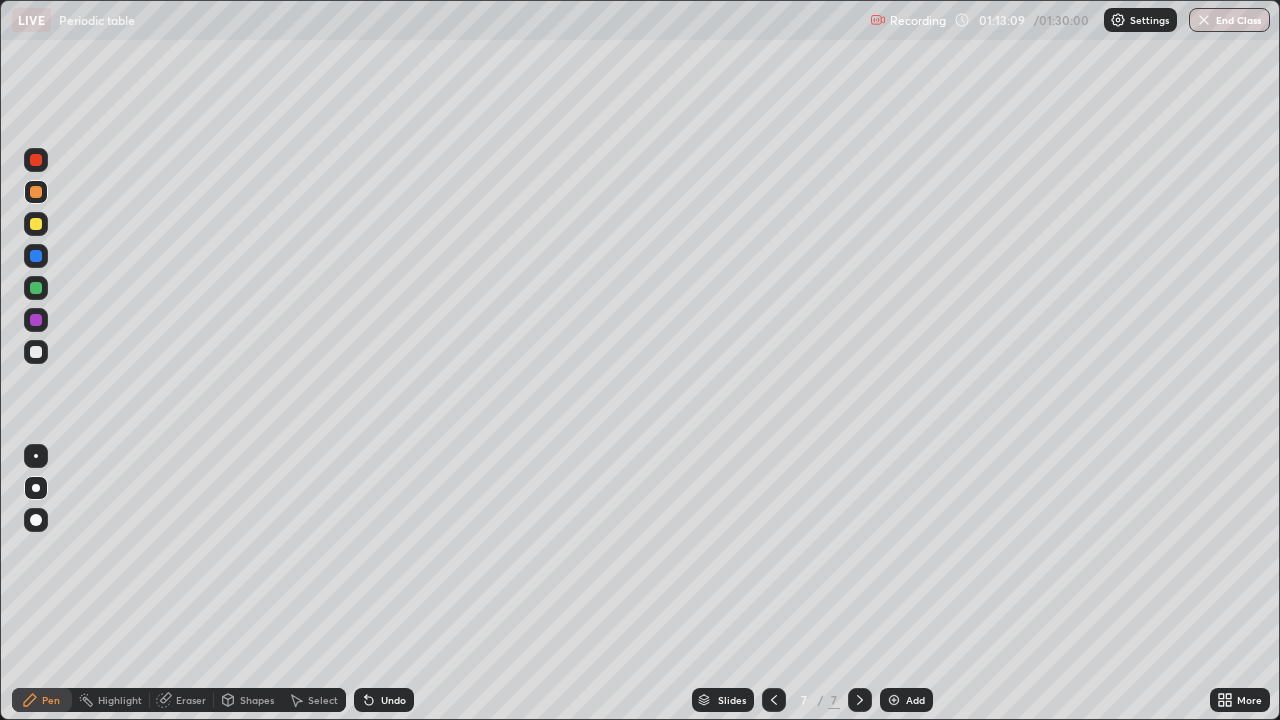 click on "Add" at bounding box center [915, 700] 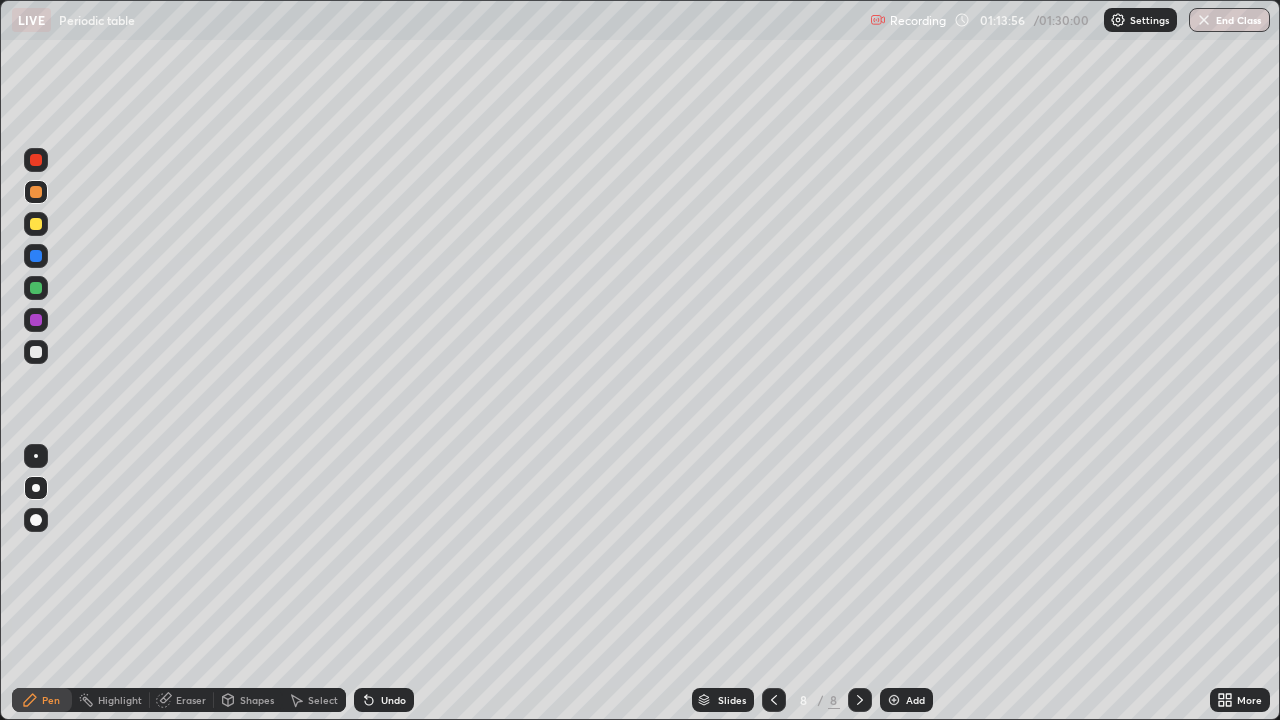 click 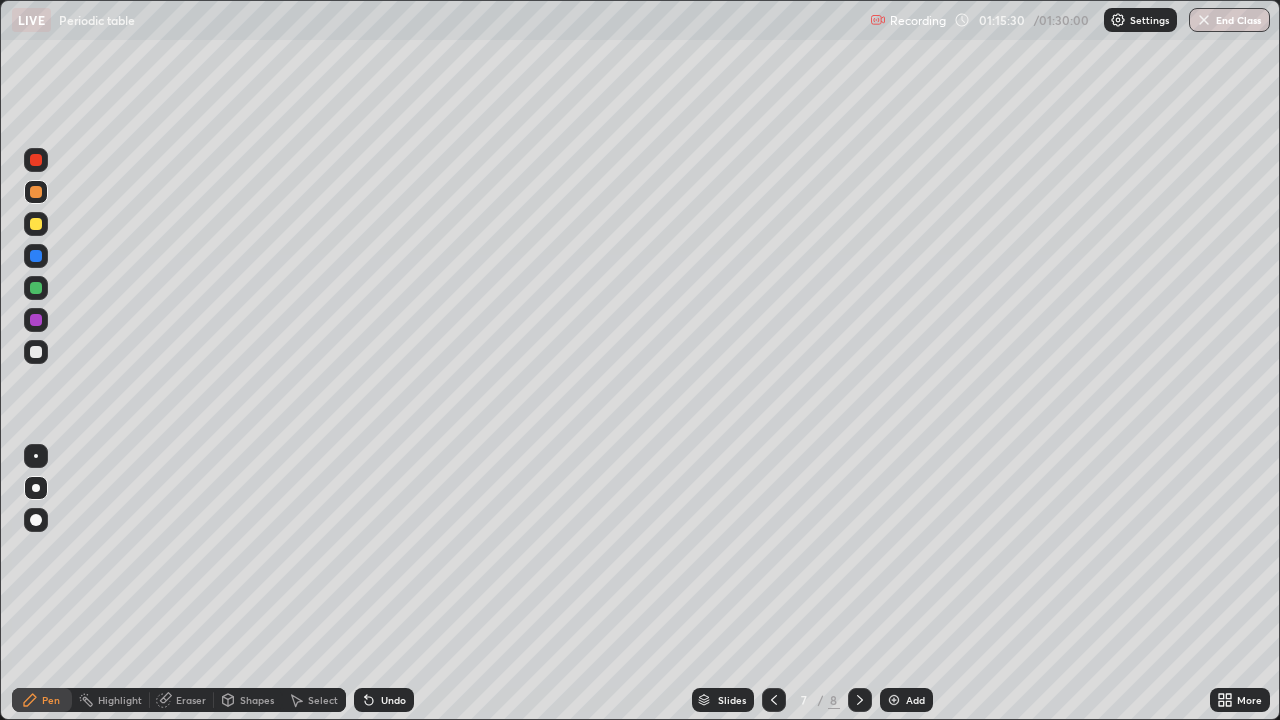 click 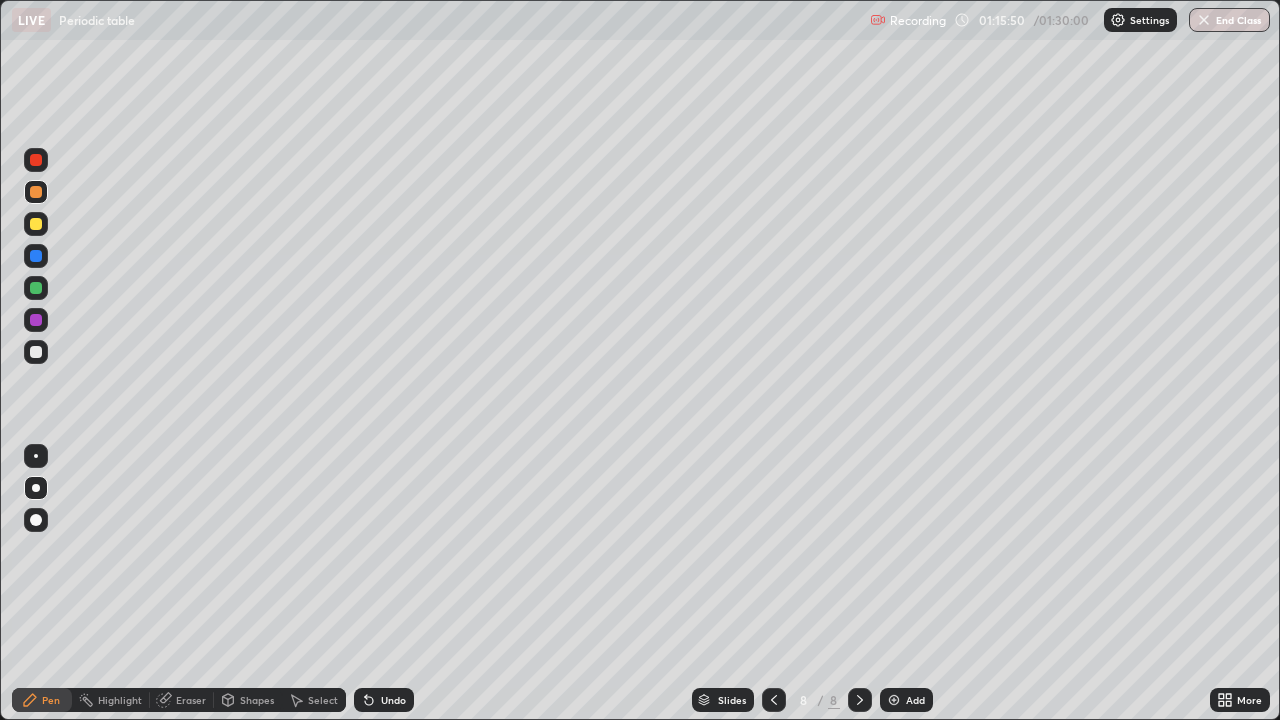 click at bounding box center [36, 256] 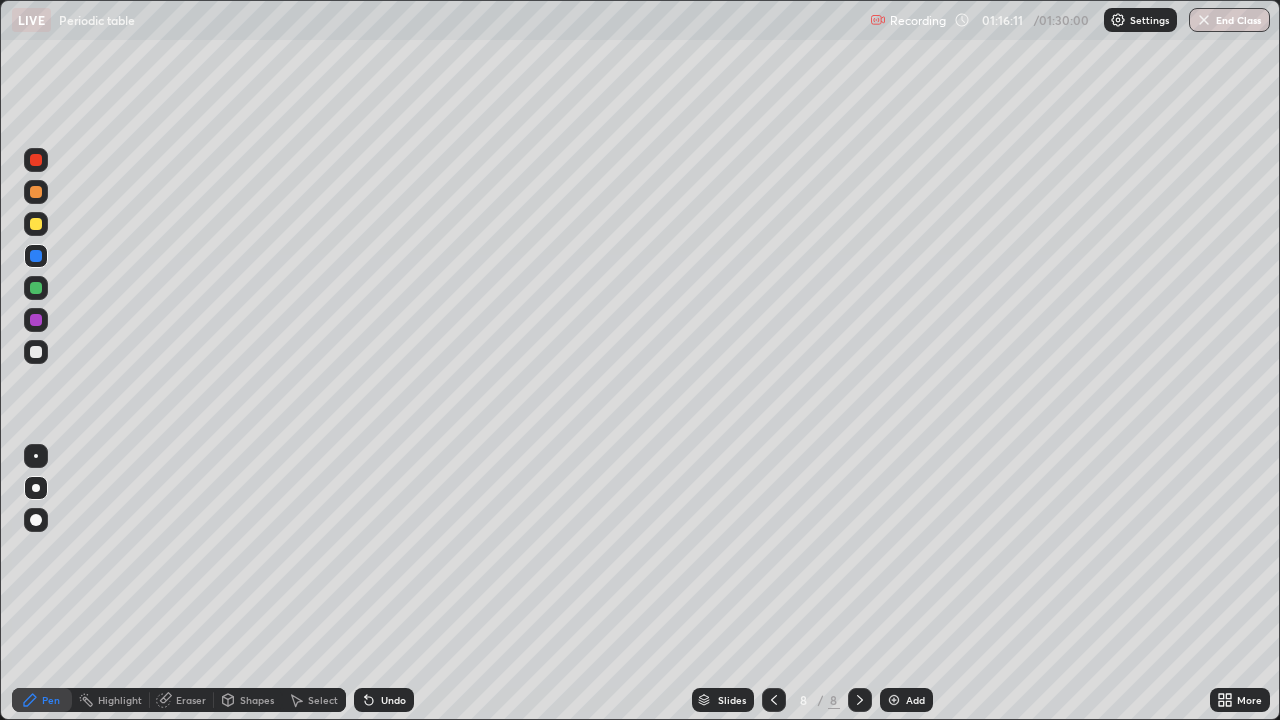 click 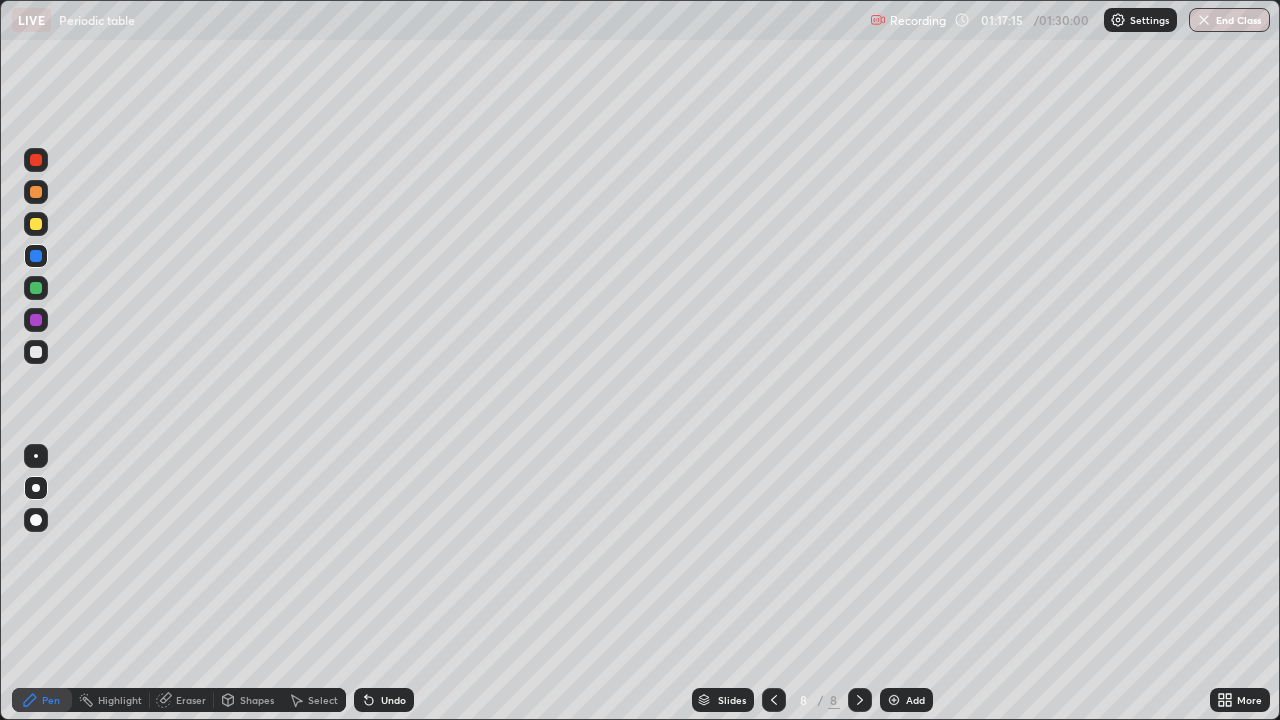 click at bounding box center (36, 320) 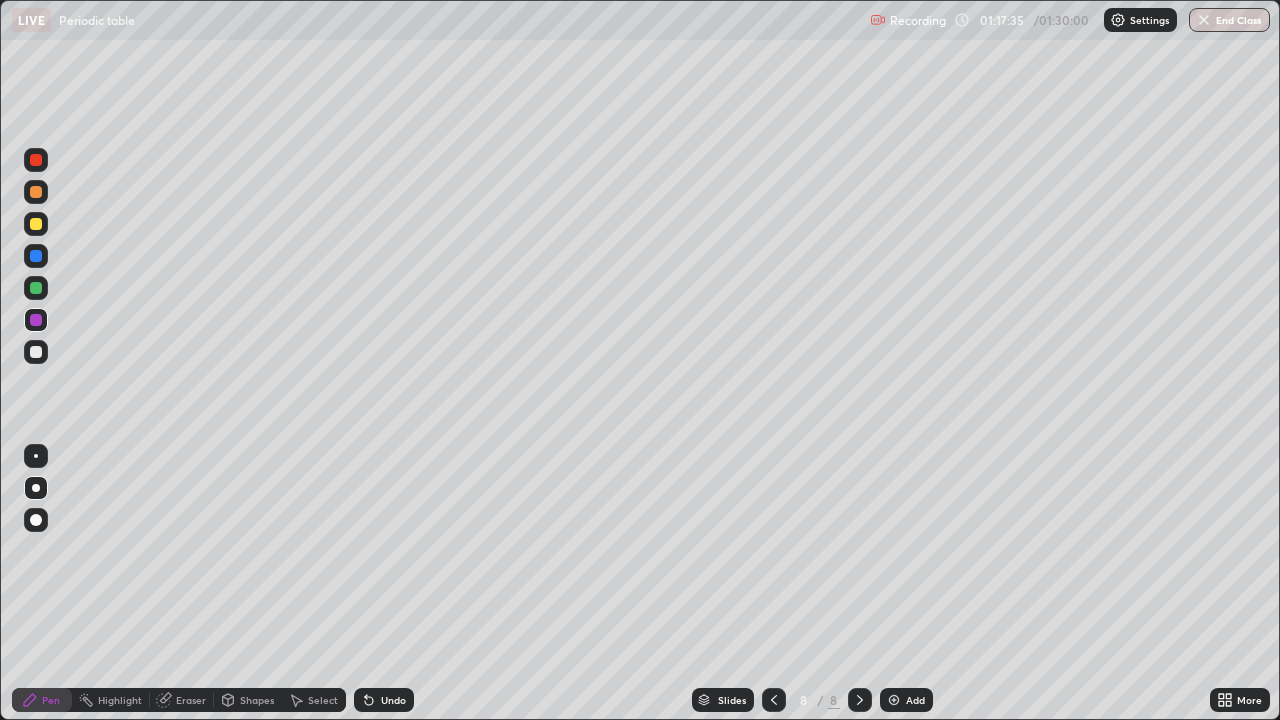 click on "Undo" at bounding box center [393, 700] 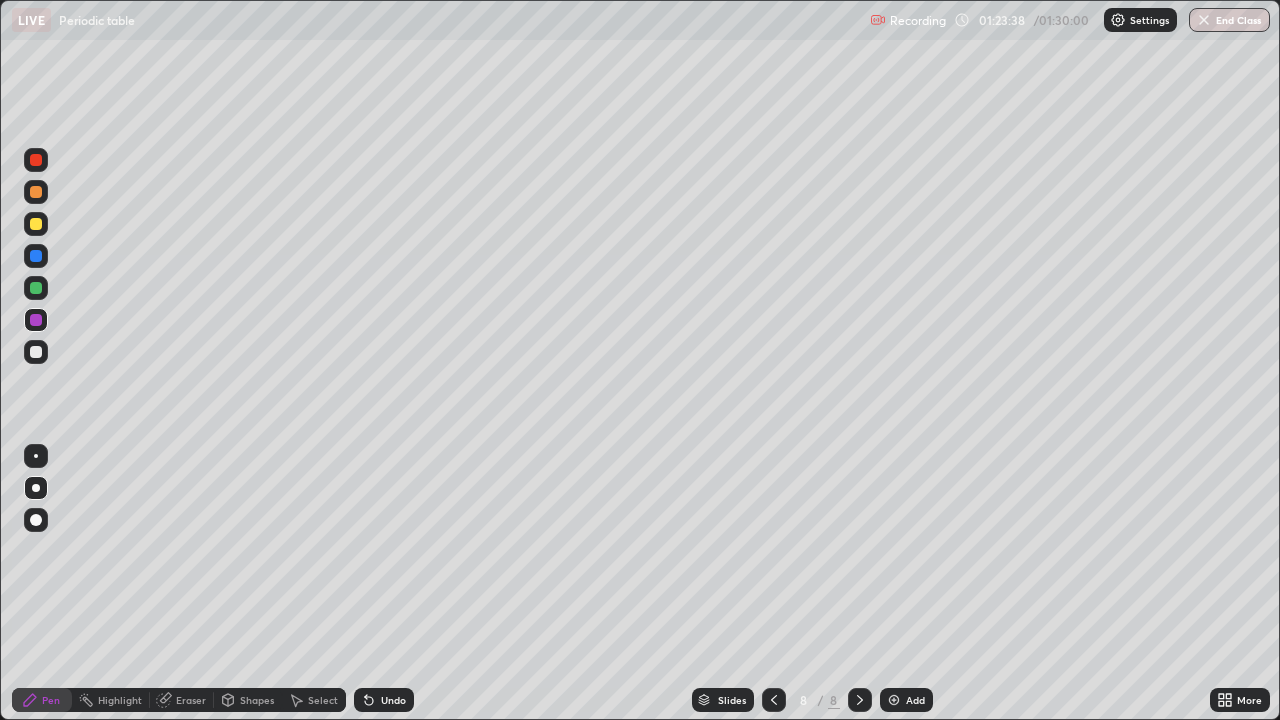 click at bounding box center [894, 700] 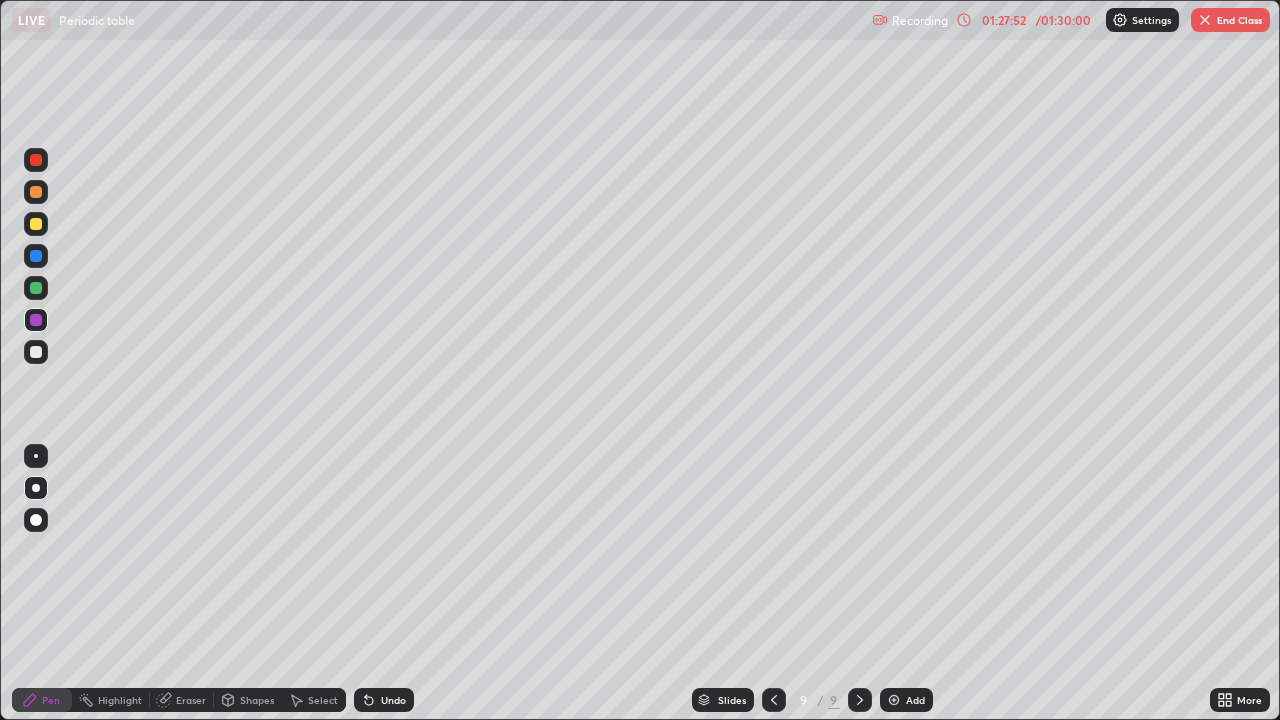 click on "Undo" at bounding box center (393, 700) 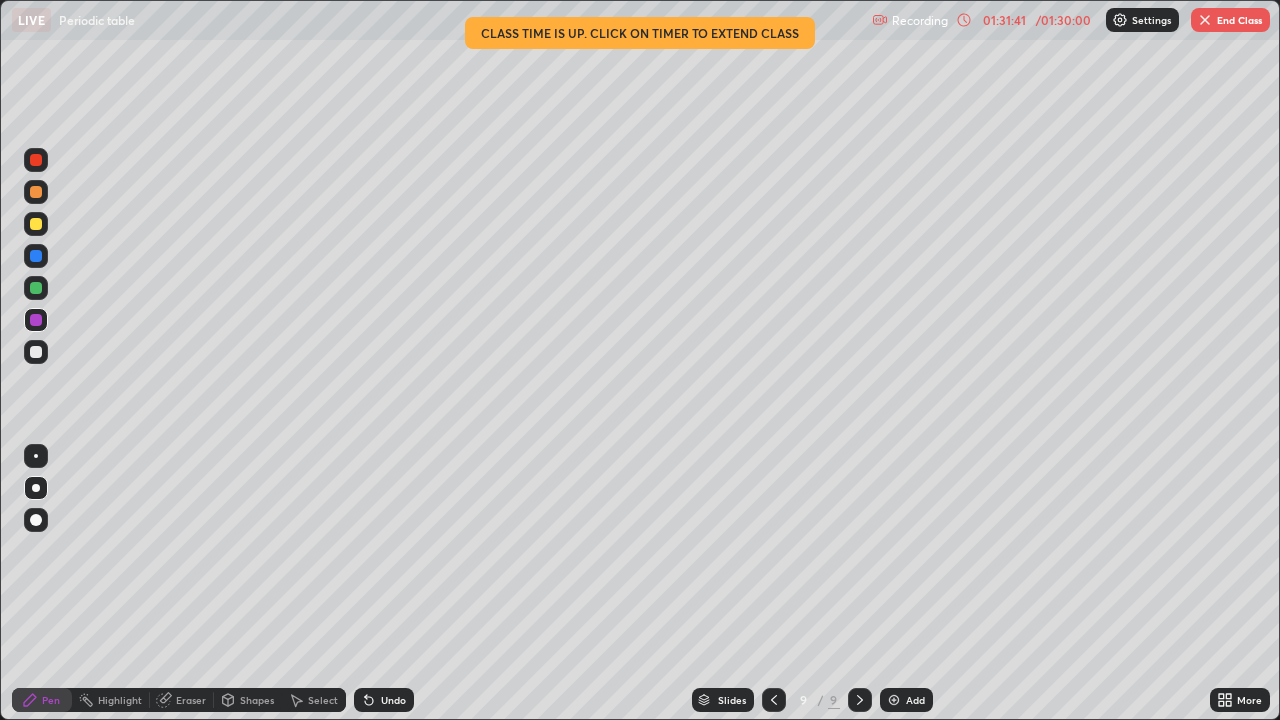 click on "01:31:41" at bounding box center (1004, 20) 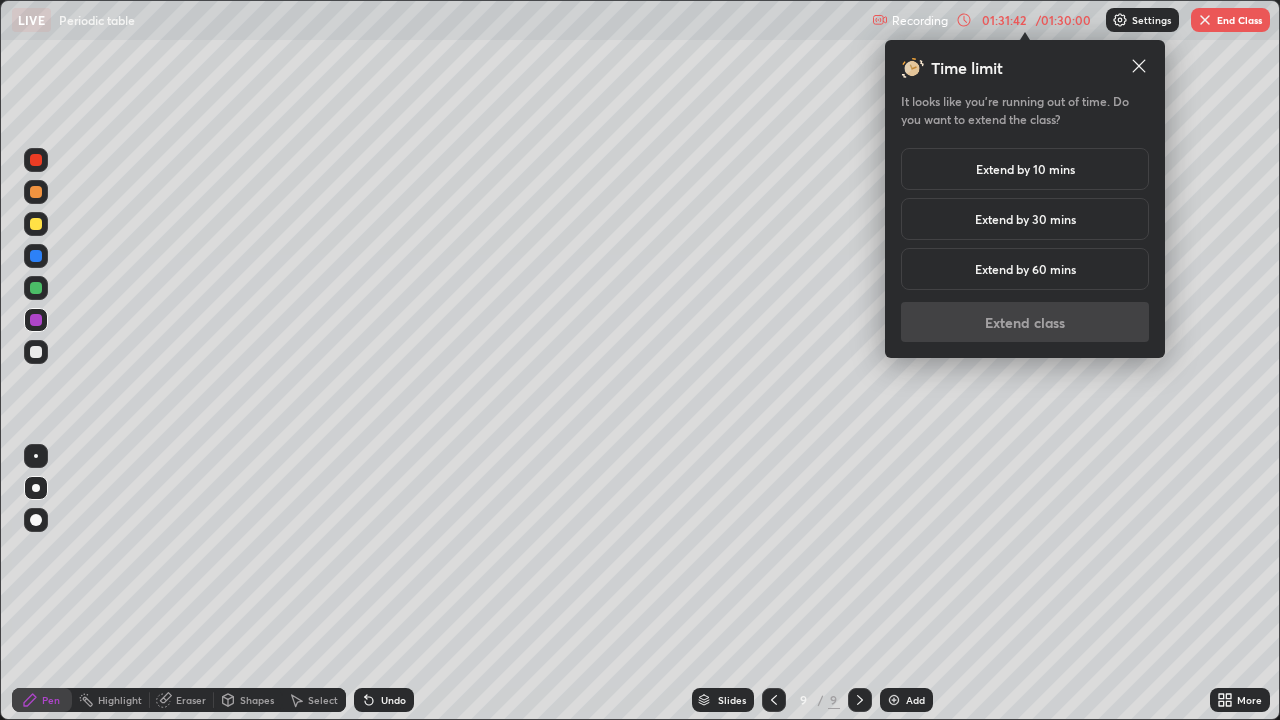 click on "Extend by 10 mins" at bounding box center [1025, 169] 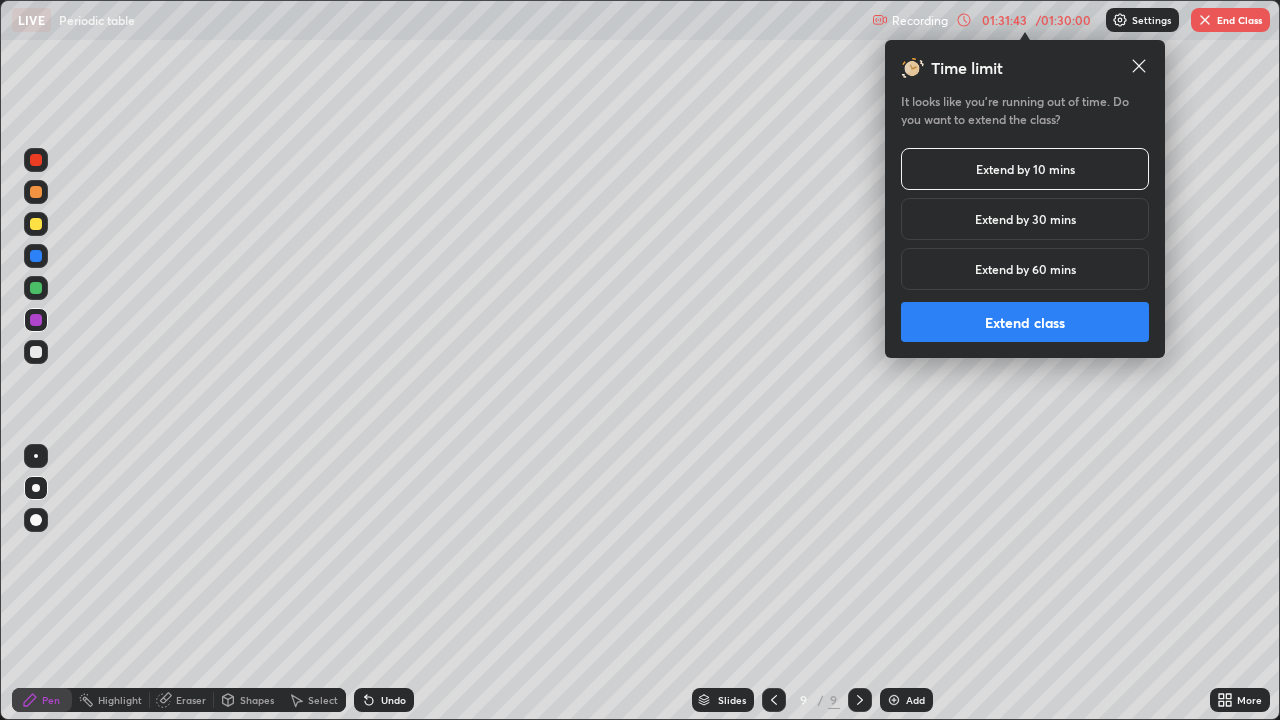 click on "Extend class" at bounding box center [1025, 322] 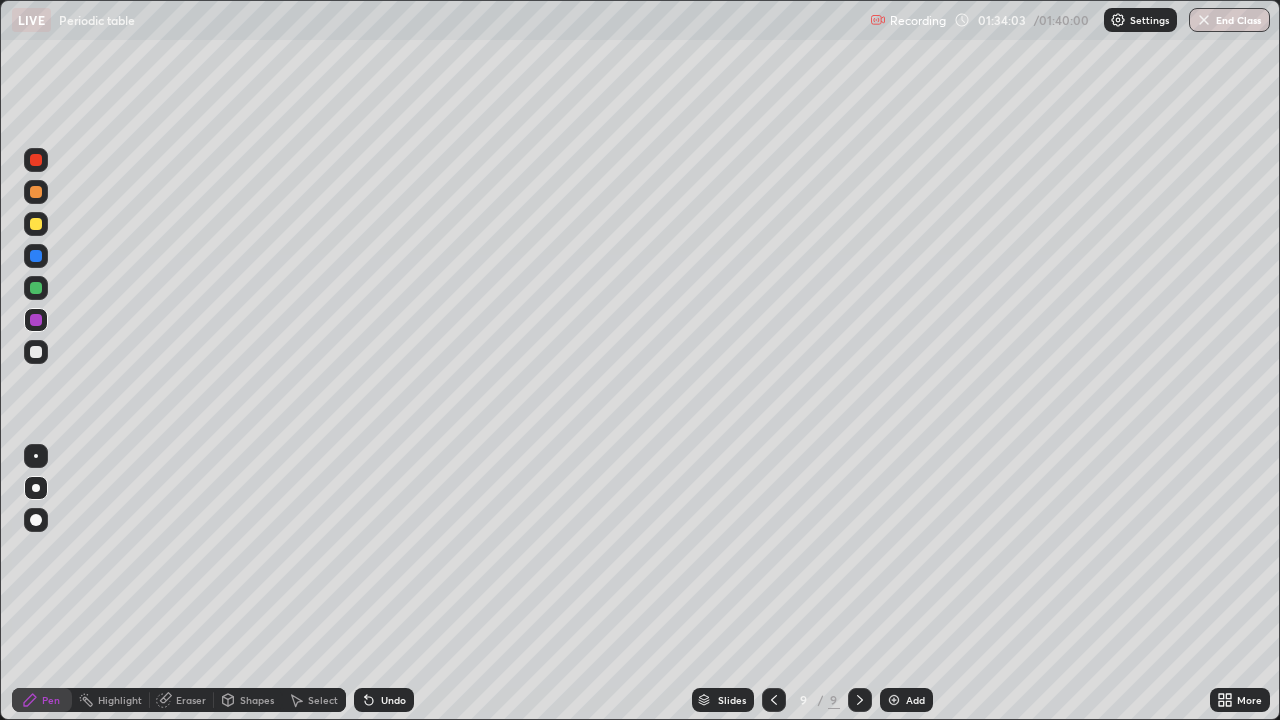 click on "End Class" at bounding box center (1229, 20) 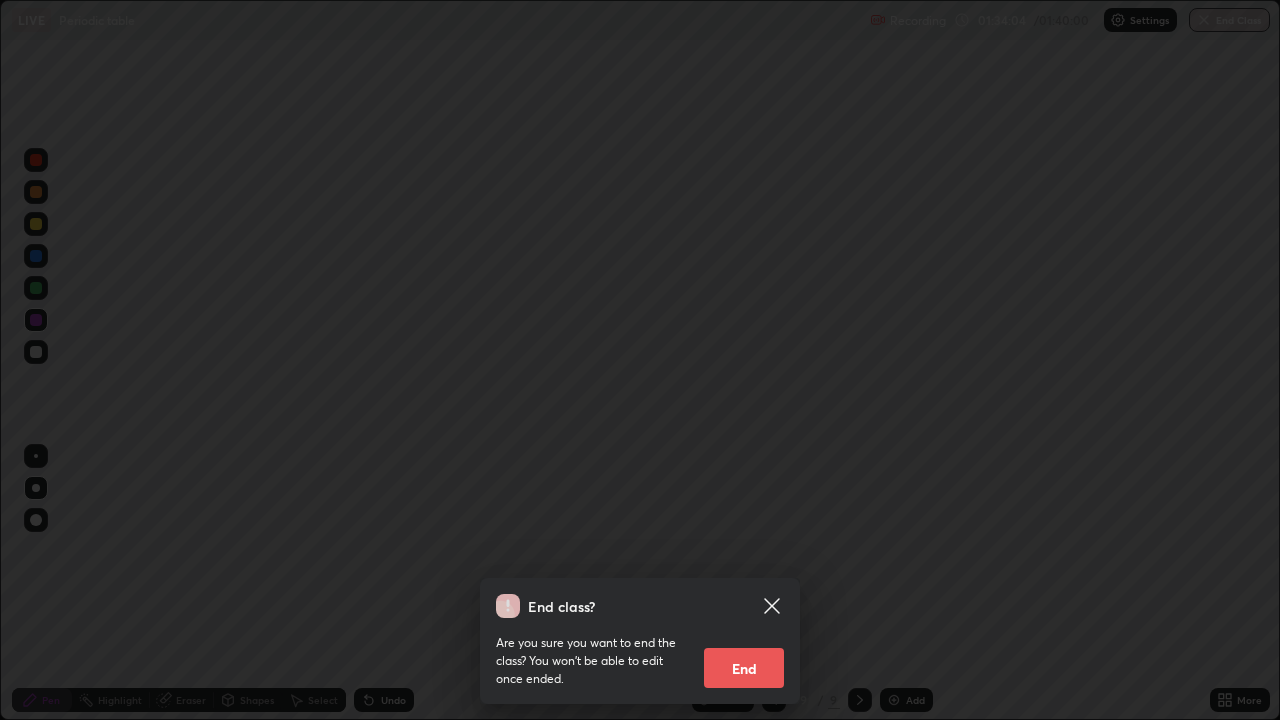 click on "End" at bounding box center (744, 668) 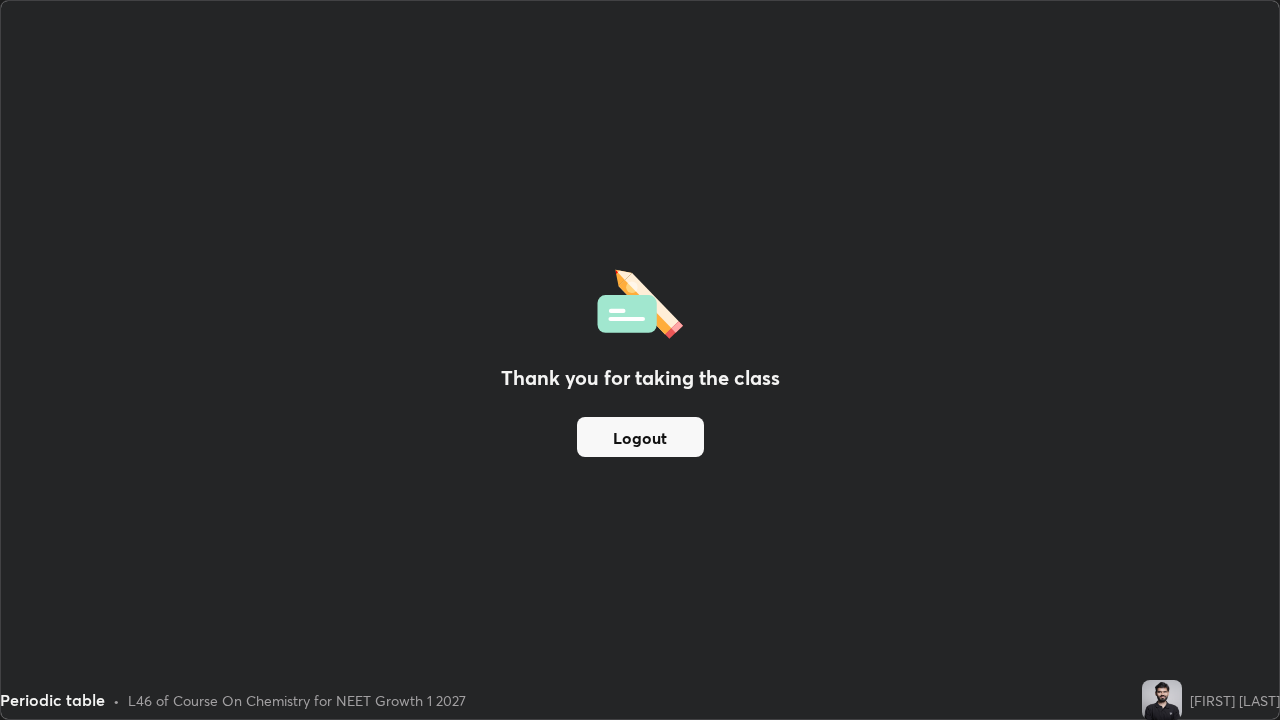 click on "Logout" at bounding box center [640, 437] 